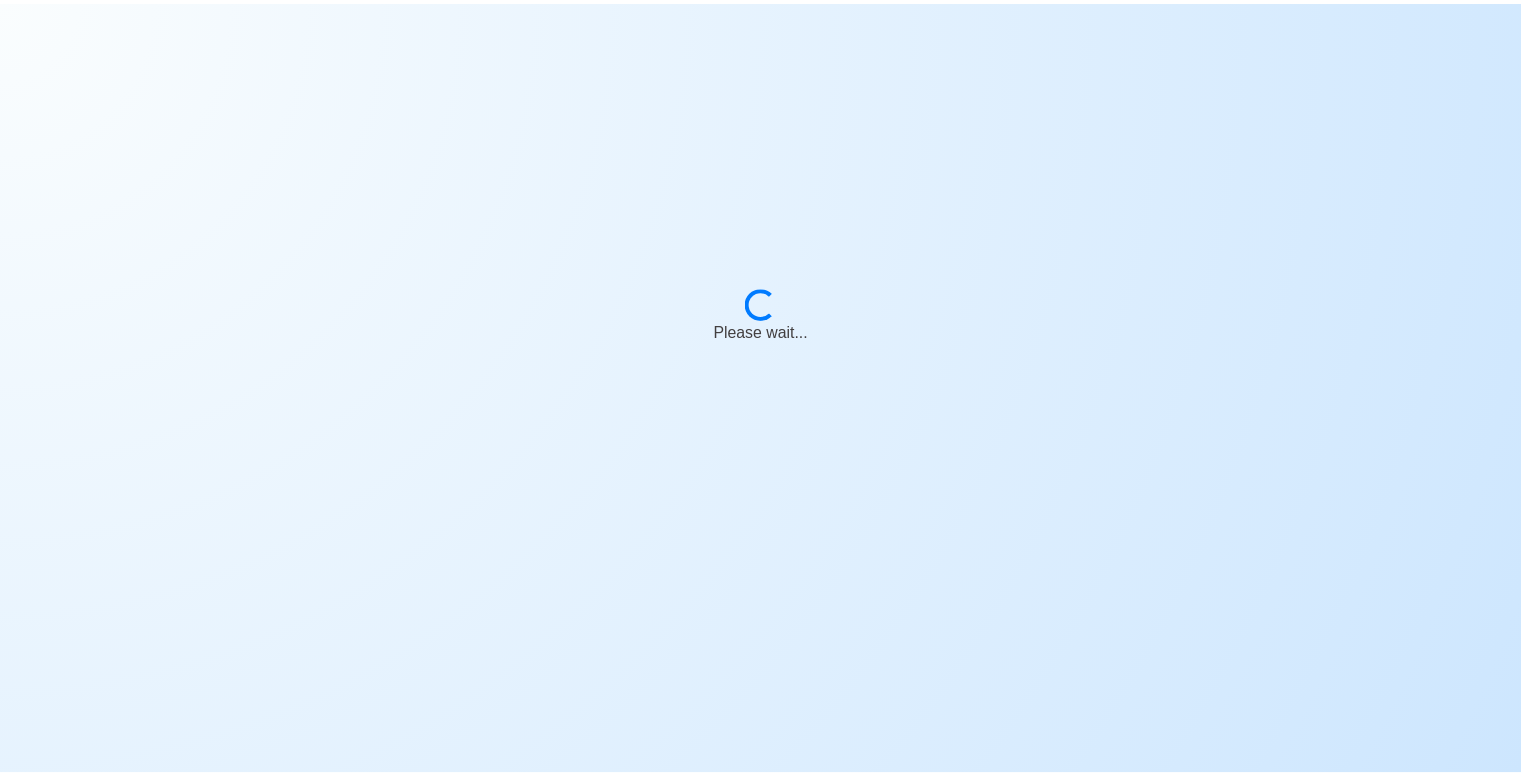scroll, scrollTop: 0, scrollLeft: 0, axis: both 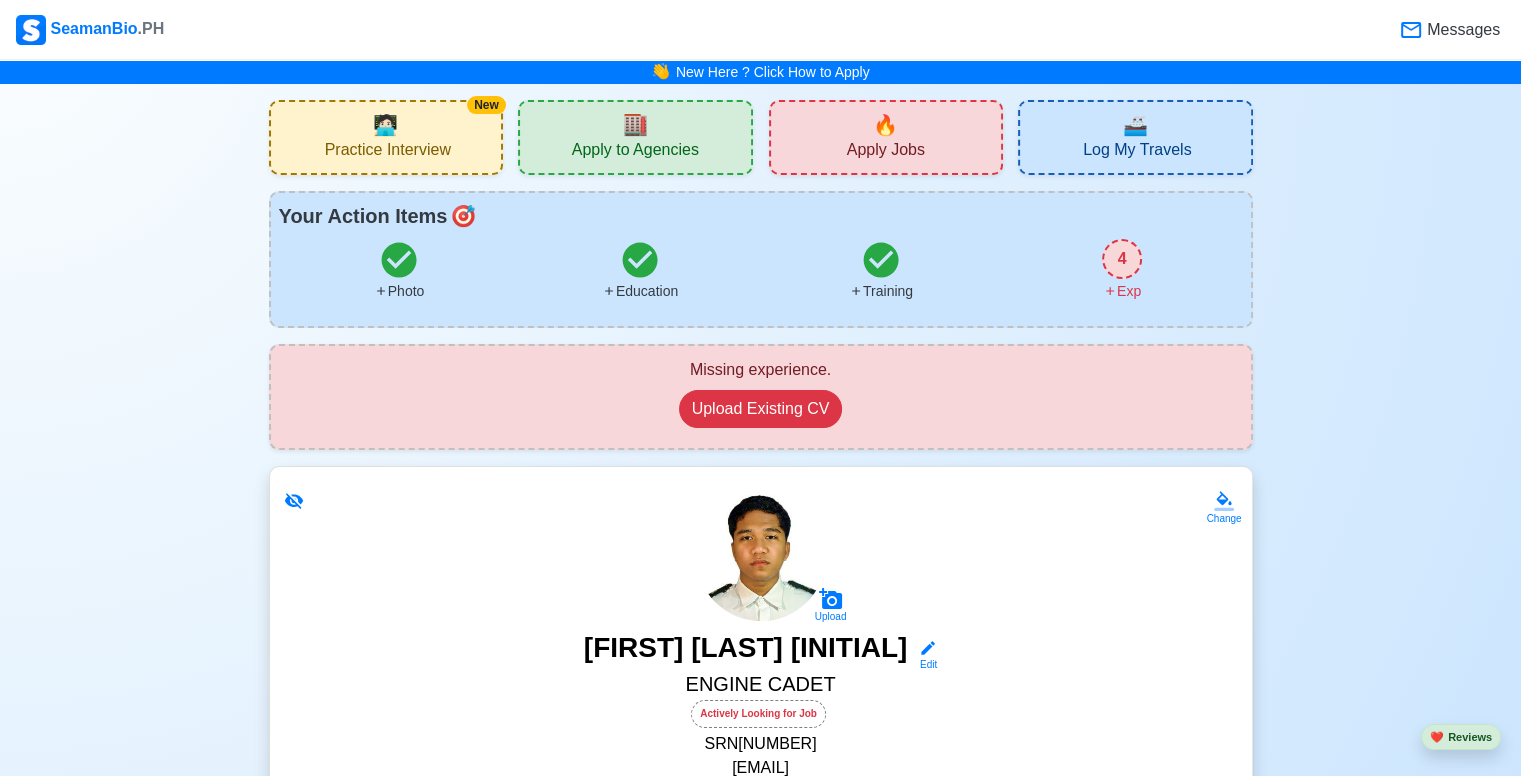 click on "Photo" at bounding box center (399, 270) 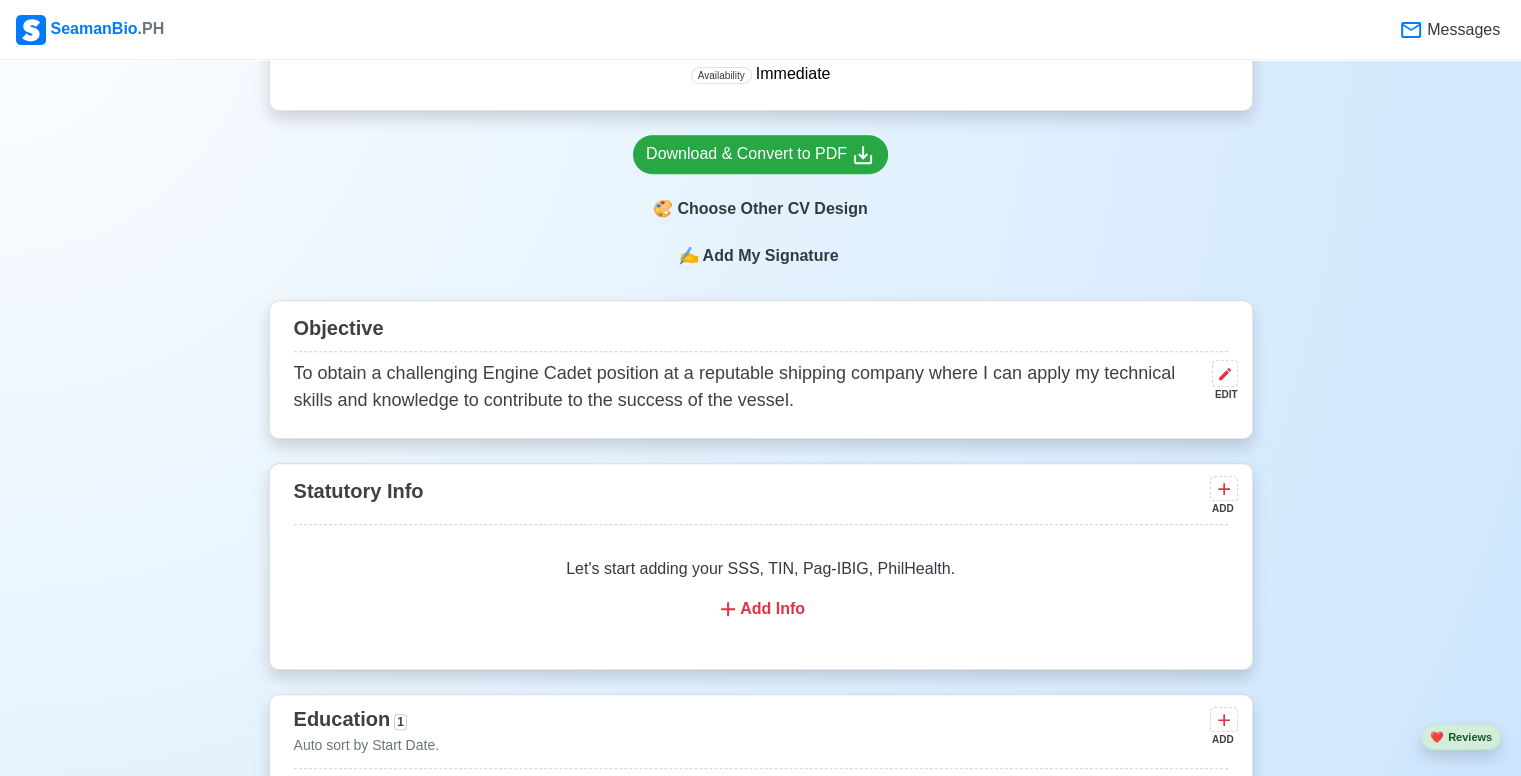 scroll, scrollTop: 1000, scrollLeft: 0, axis: vertical 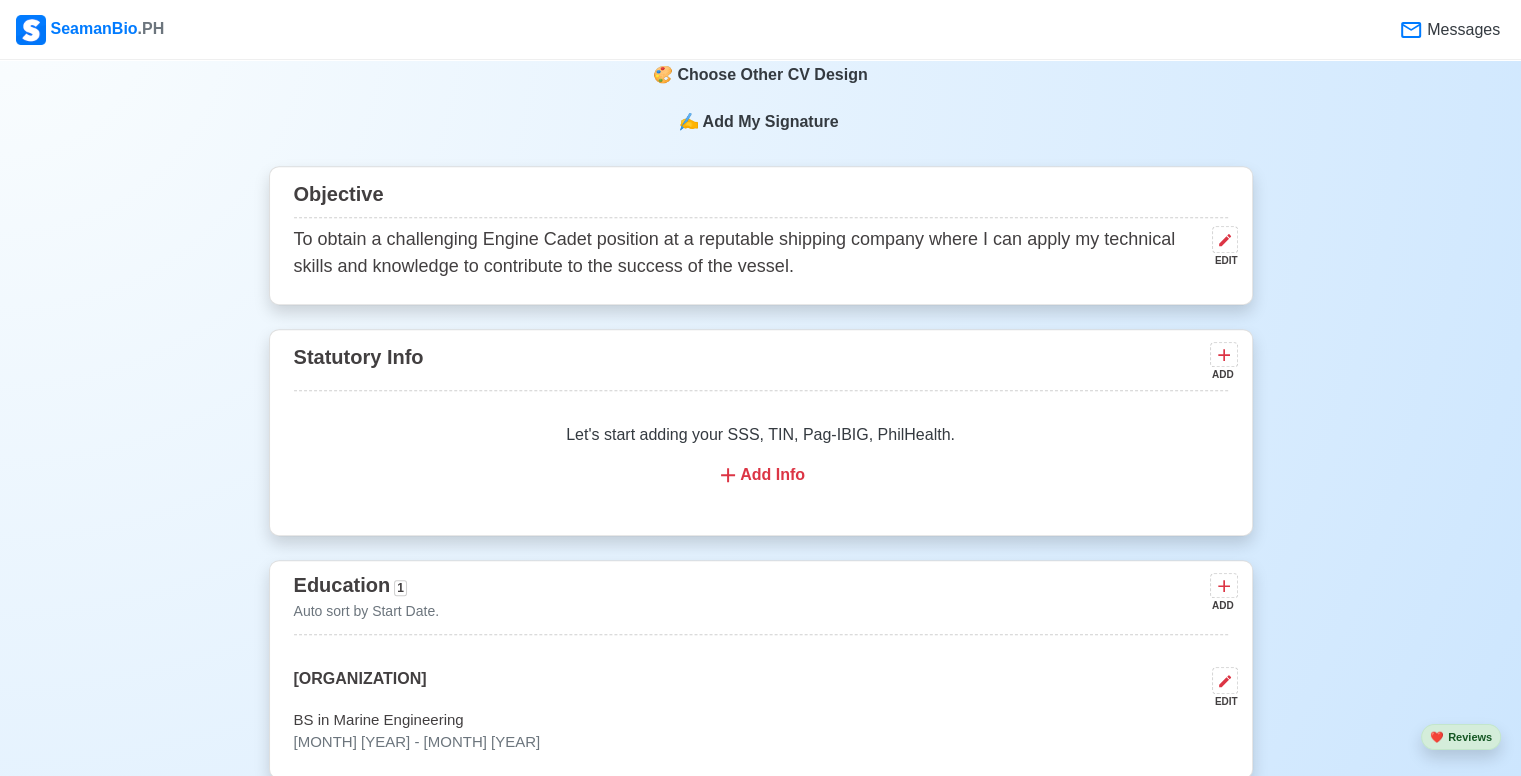click on "Add Info" at bounding box center [761, 475] 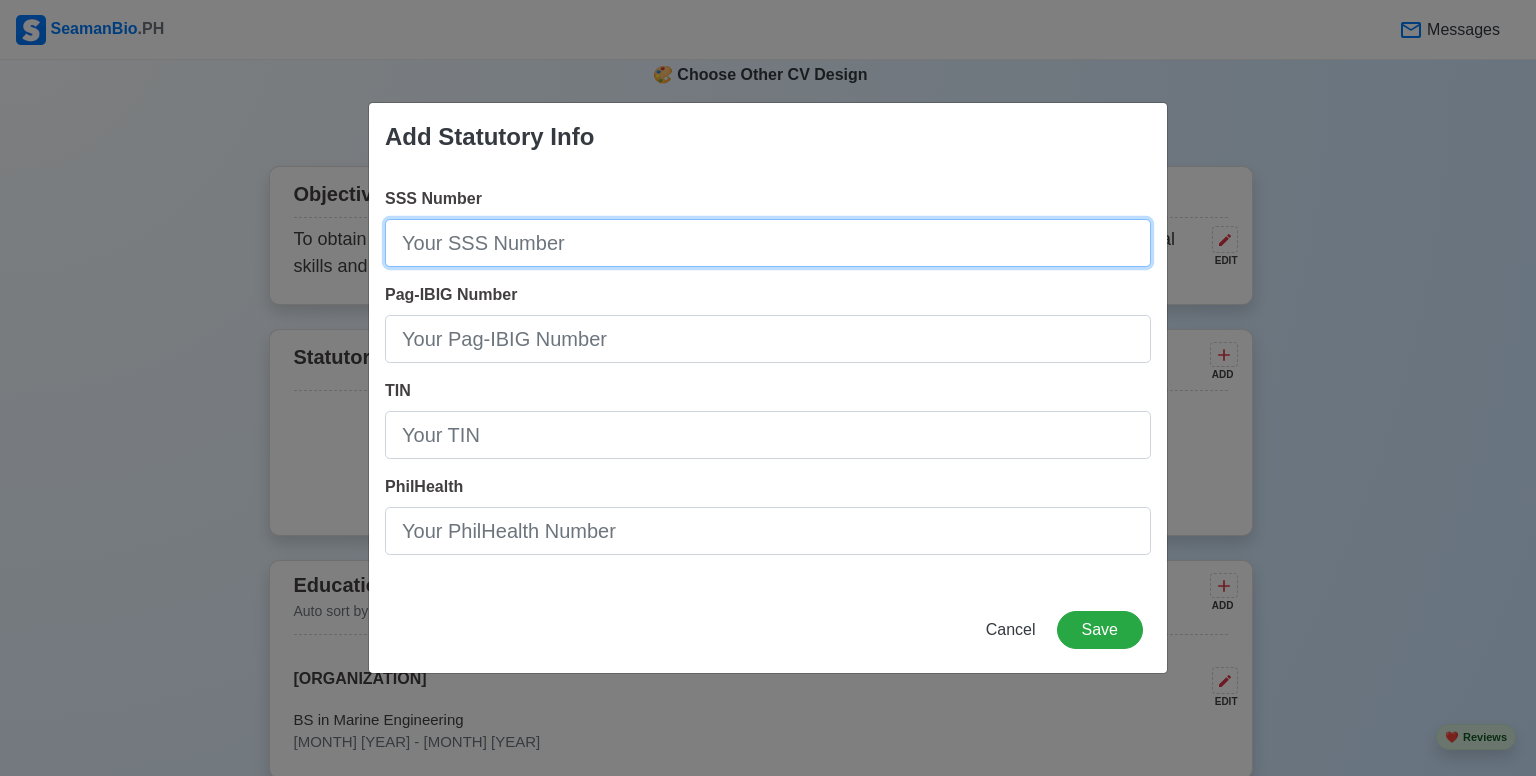 click on "SSS Number" at bounding box center [768, 243] 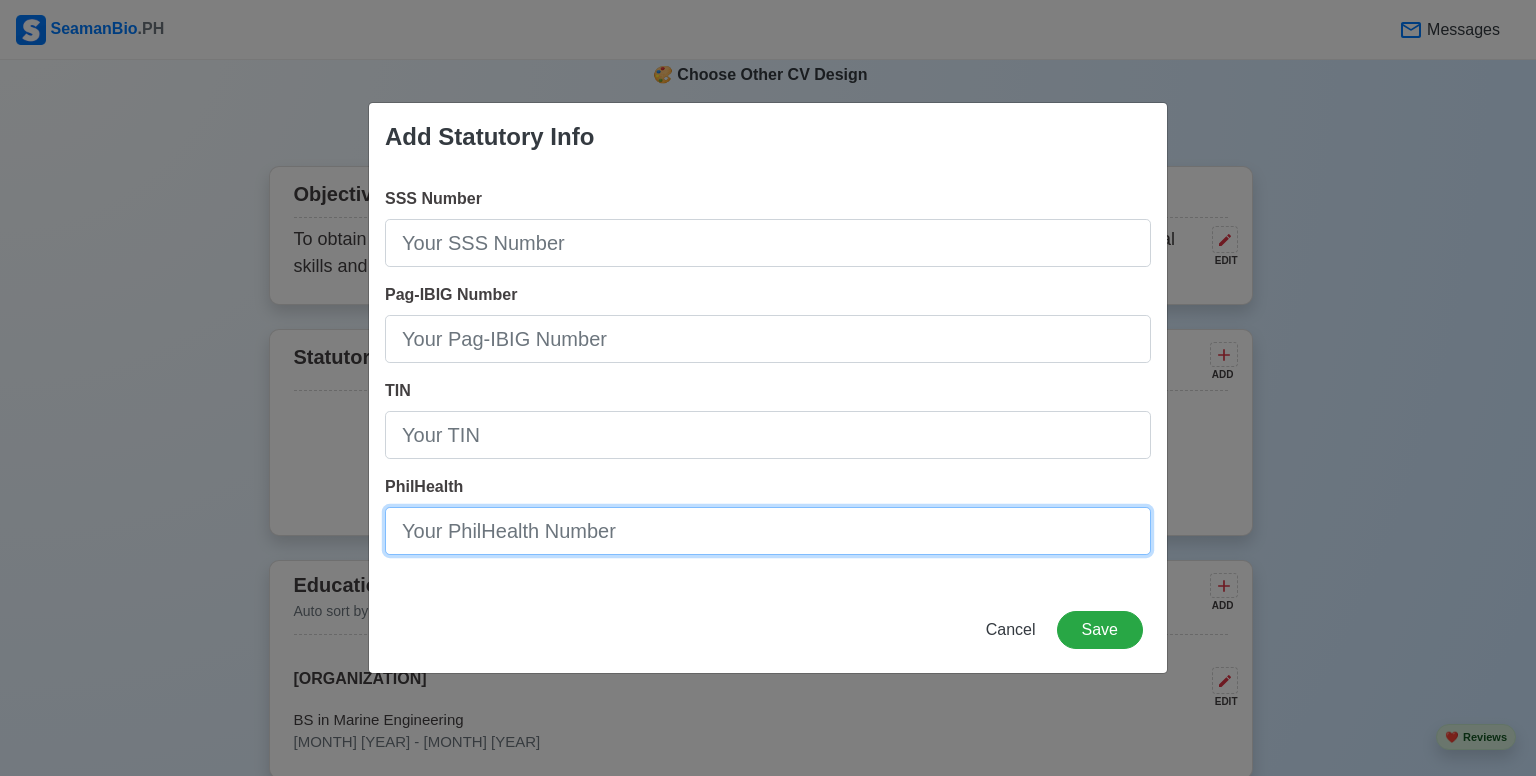 click on "PhilHealth" at bounding box center [768, 531] 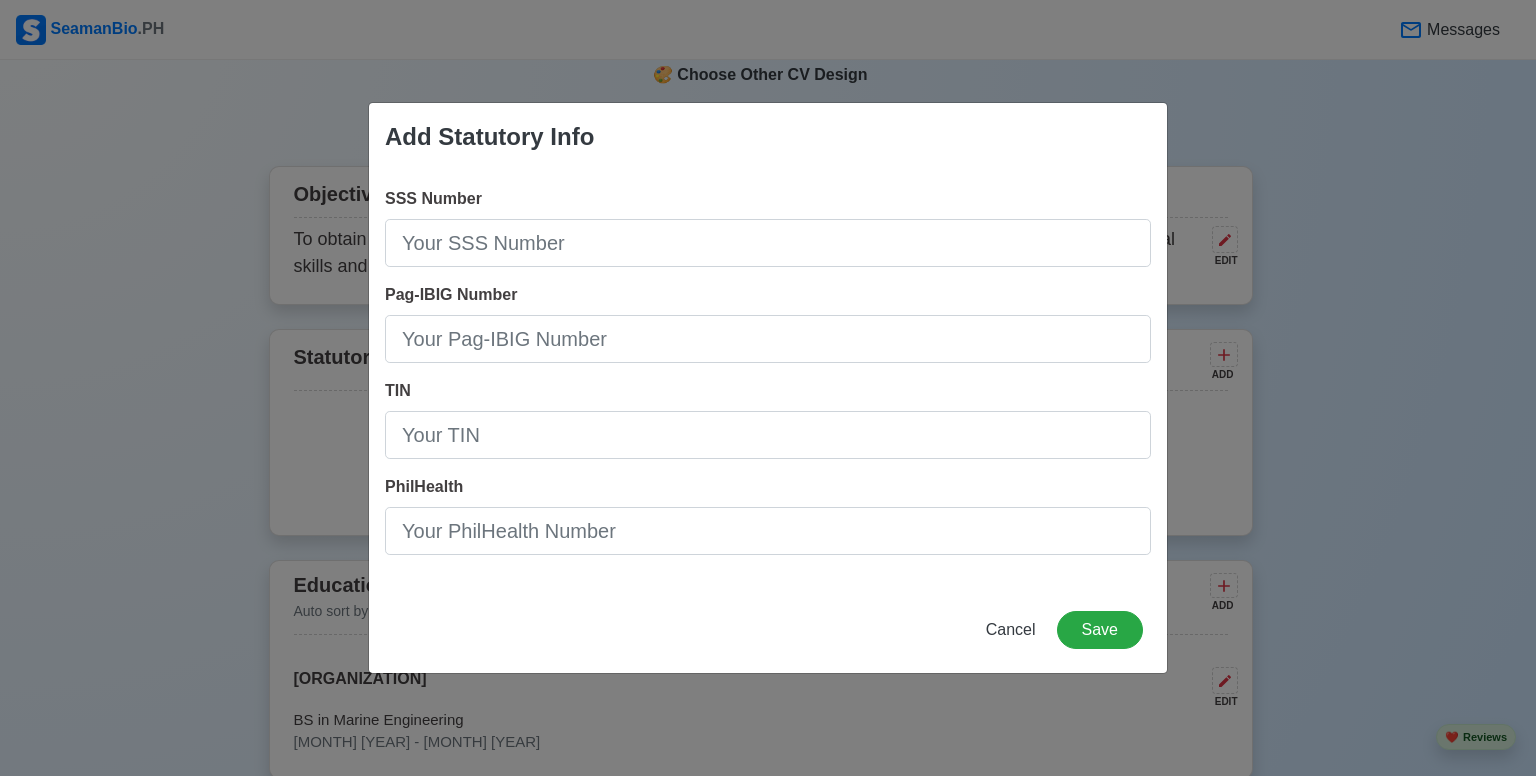 click on "SSS Number Pag-IBIG Number TIN PhilHealth" at bounding box center [768, 379] 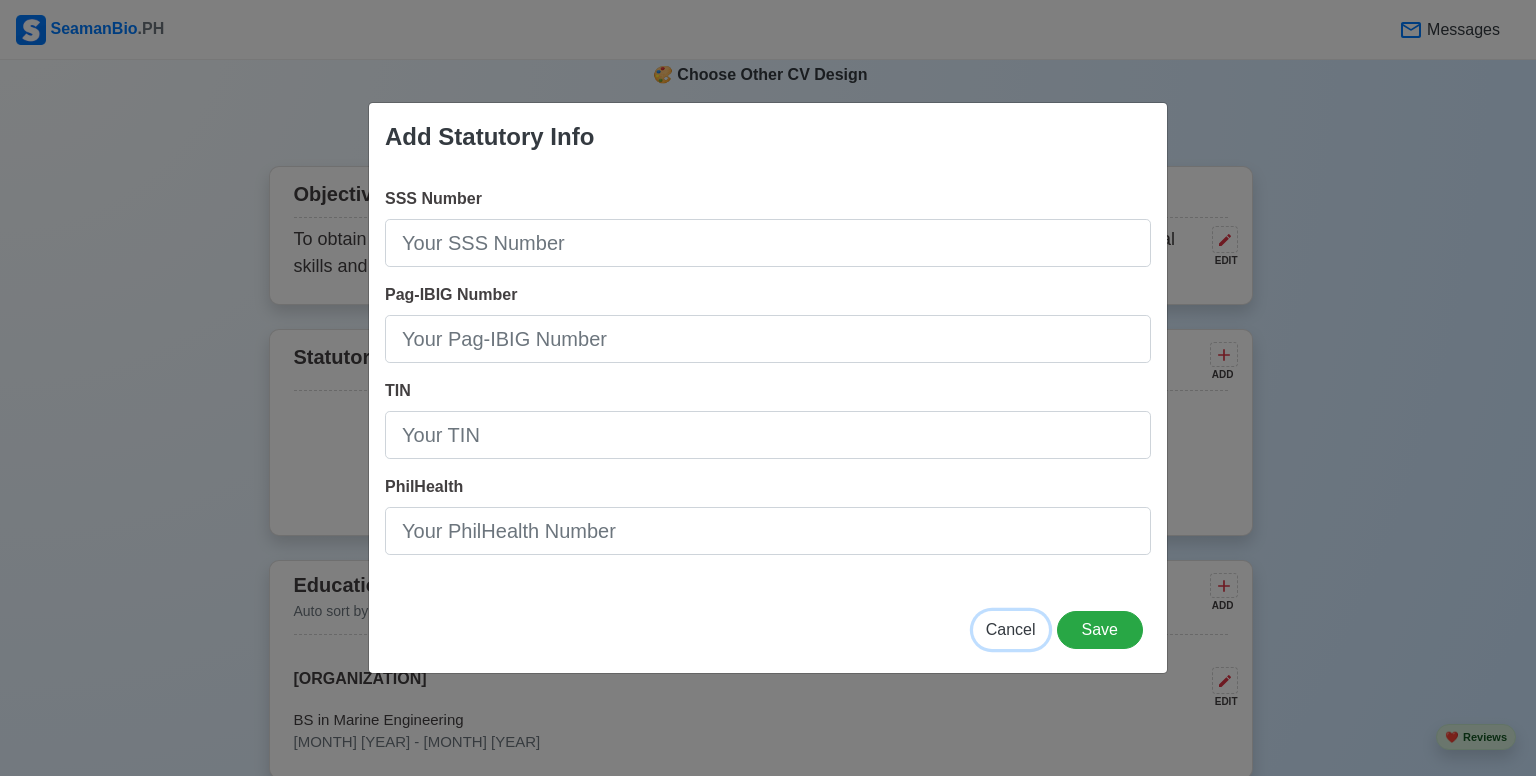 click on "Cancel" at bounding box center [1011, 629] 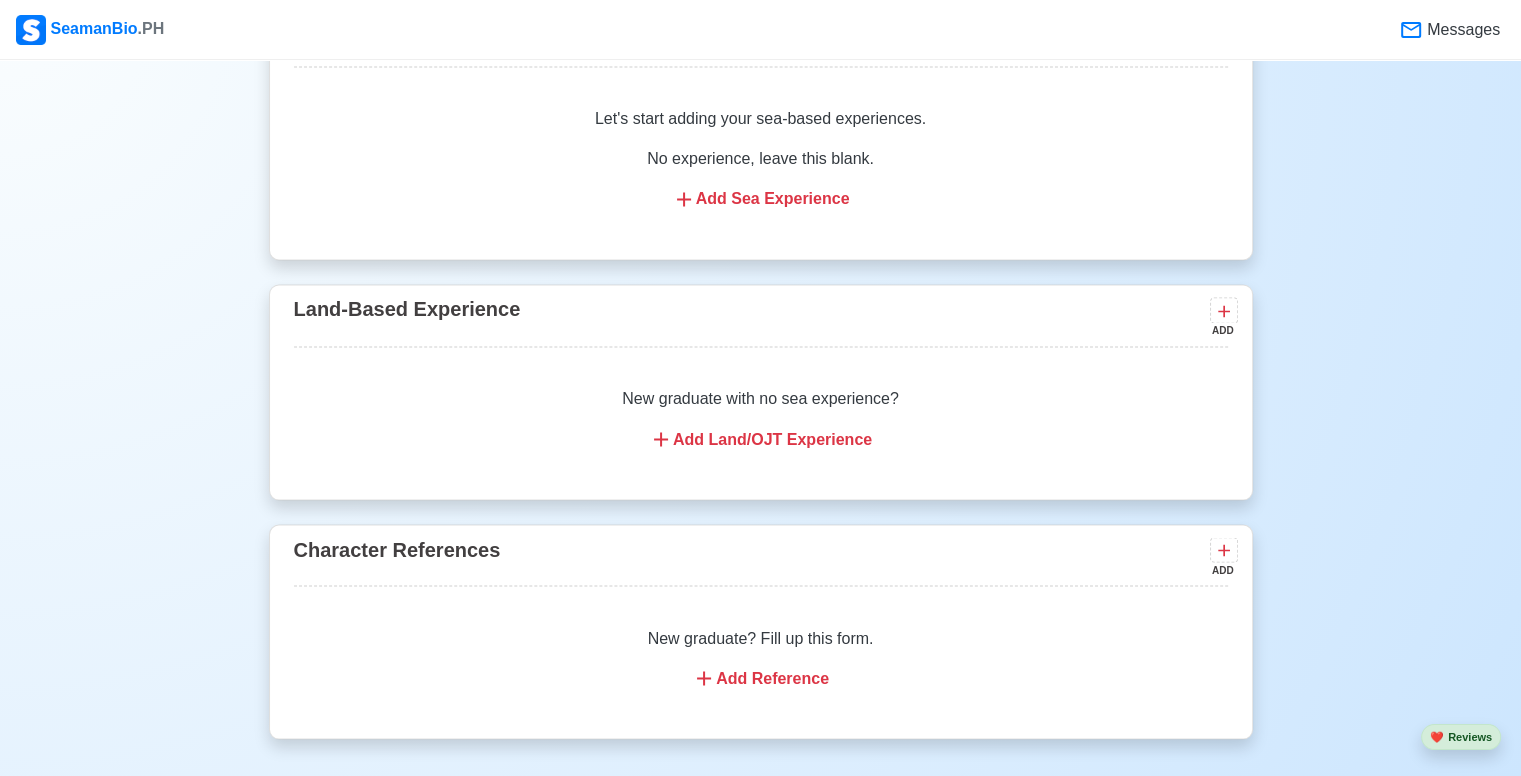 scroll, scrollTop: 3600, scrollLeft: 0, axis: vertical 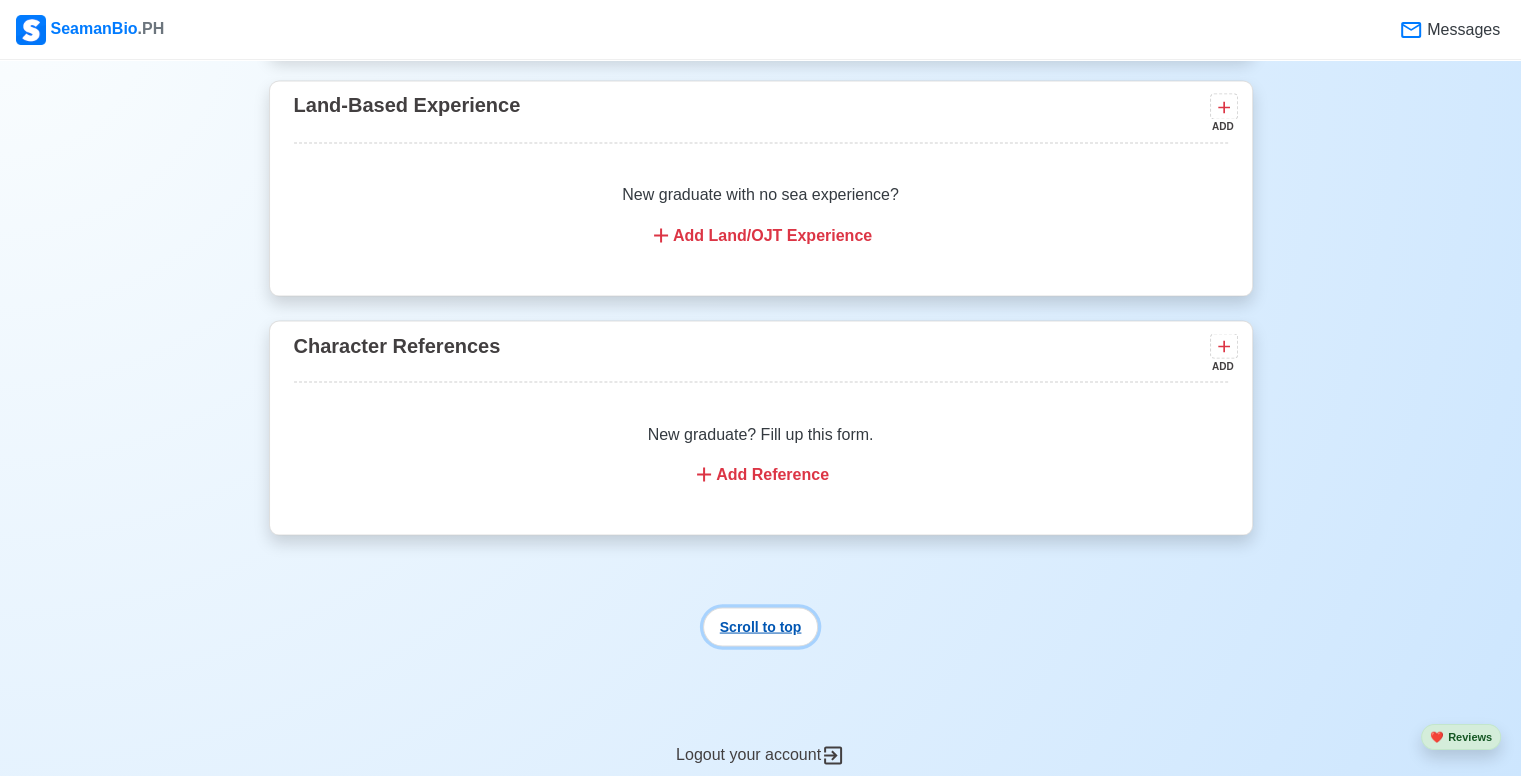 click on "Scroll to top" at bounding box center [761, 626] 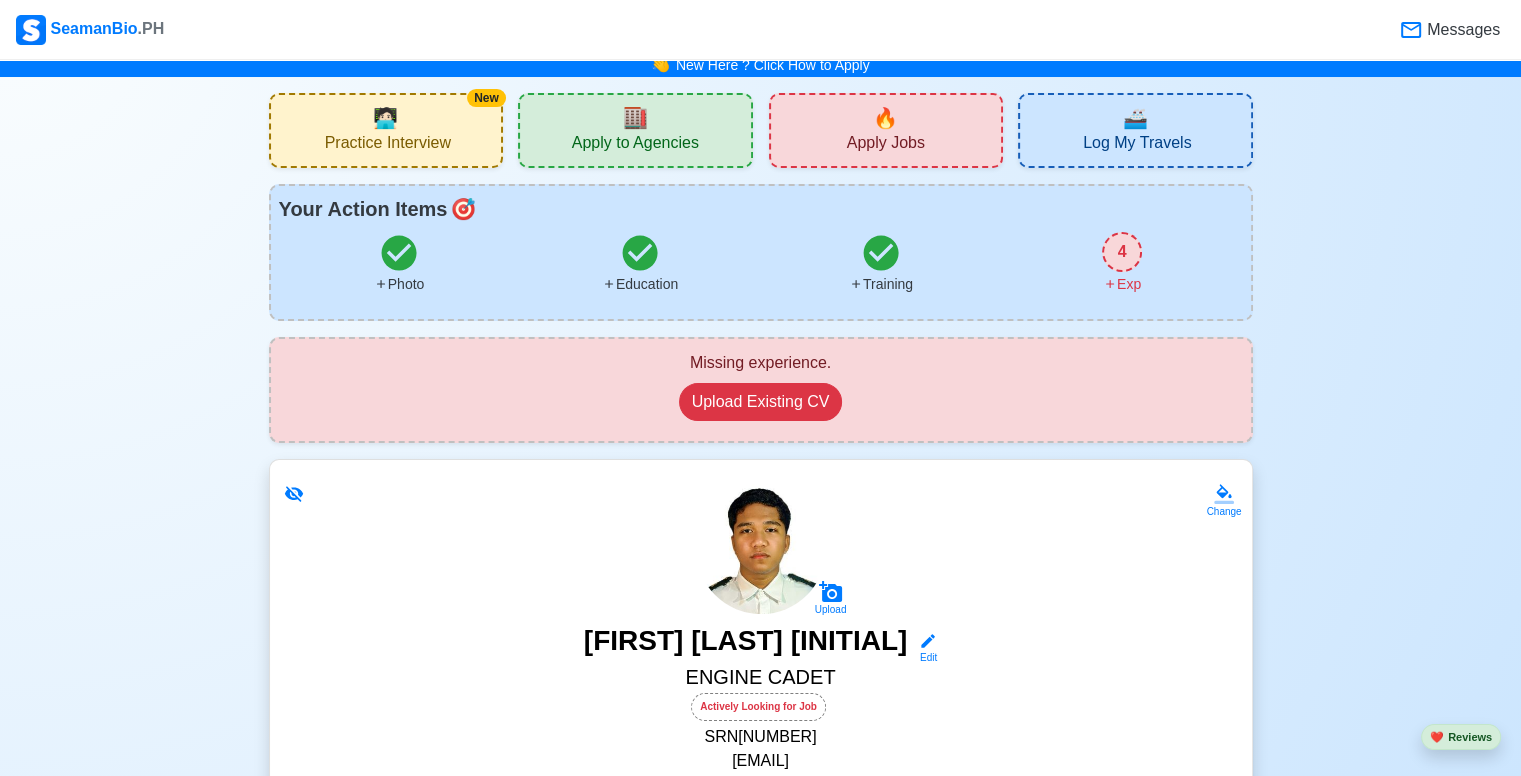 scroll, scrollTop: 0, scrollLeft: 0, axis: both 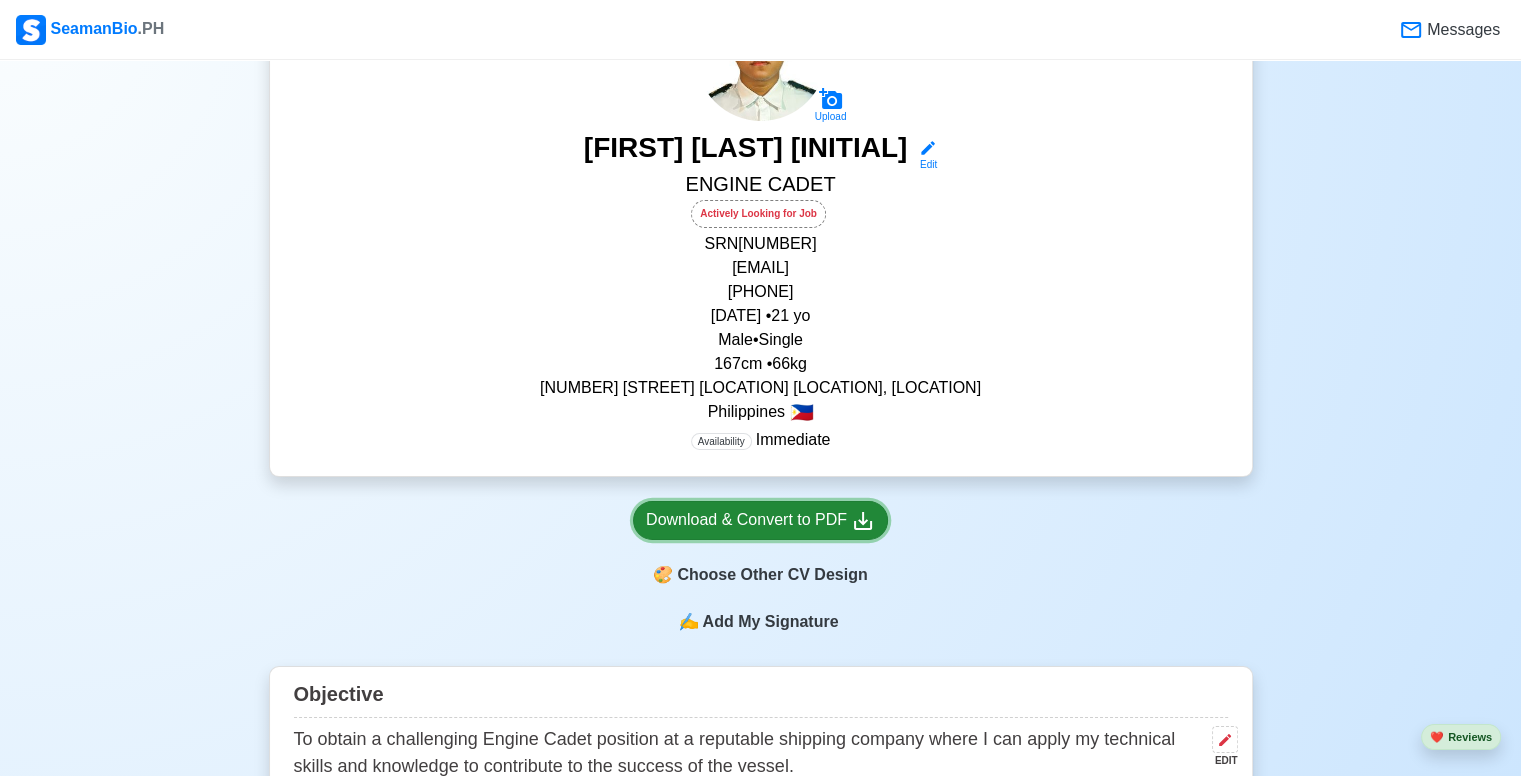 click on "Download & Convert to PDF" at bounding box center [760, 520] 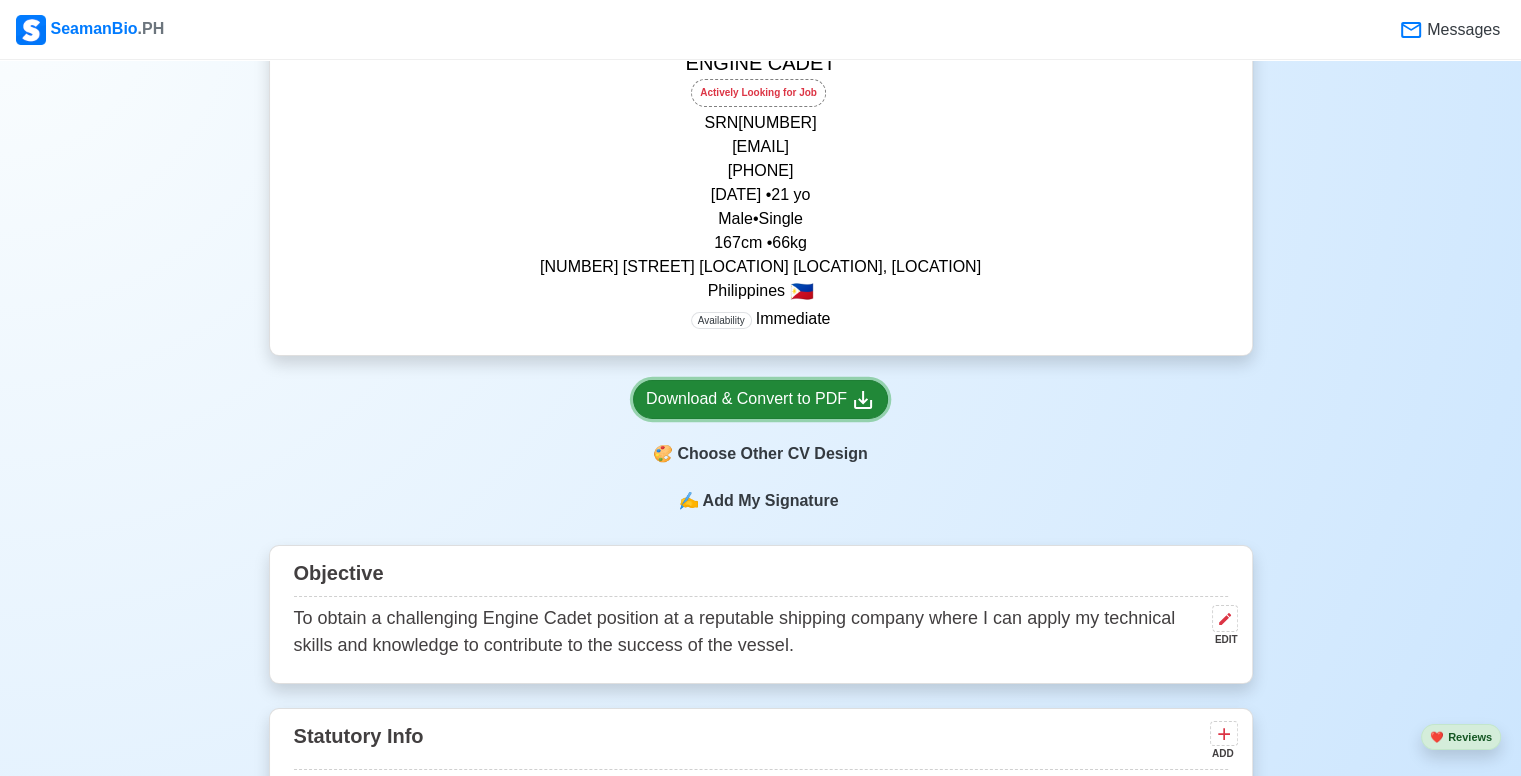 scroll, scrollTop: 1000, scrollLeft: 0, axis: vertical 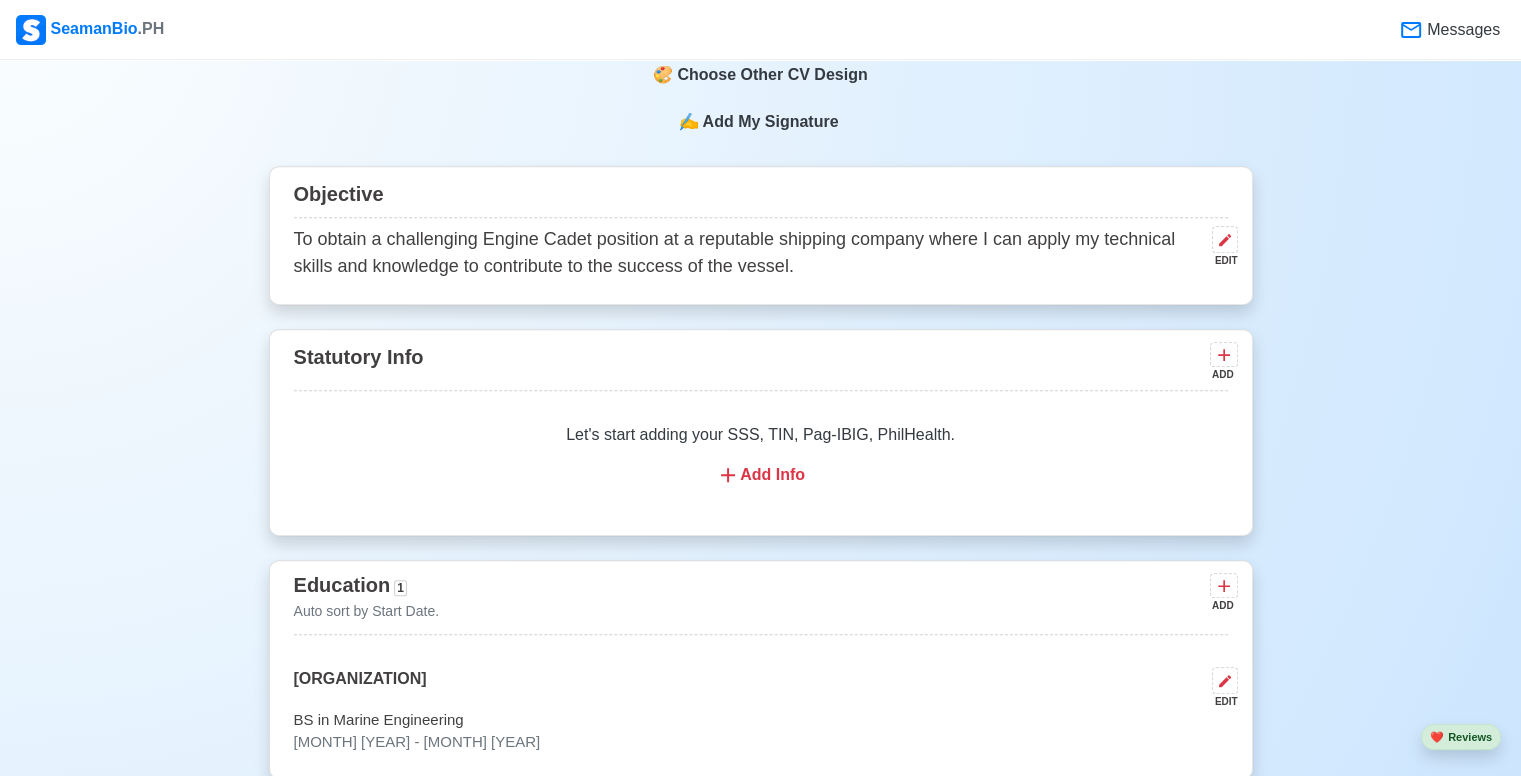 click on "Add Info" at bounding box center [761, 475] 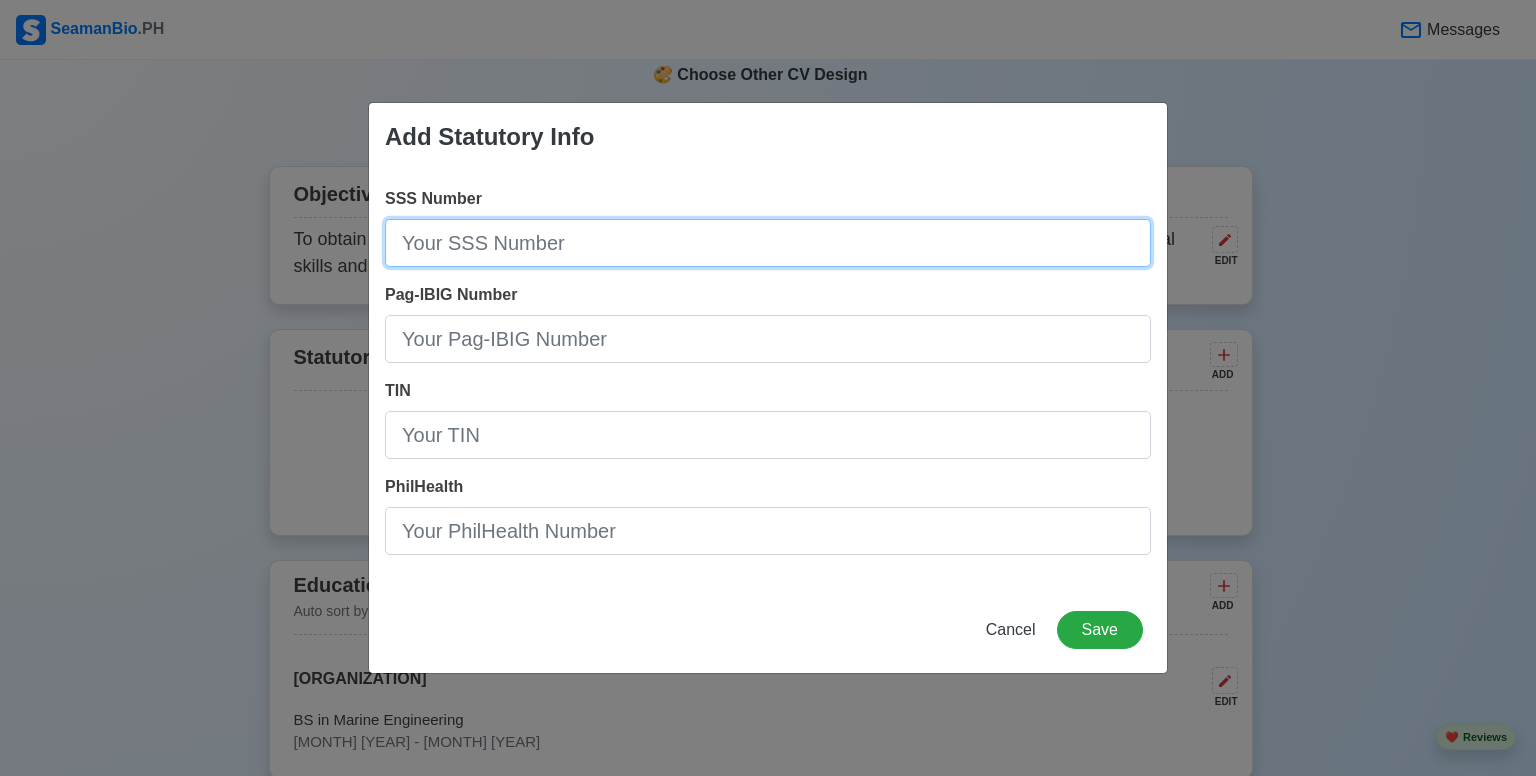 click on "SSS Number" at bounding box center (768, 243) 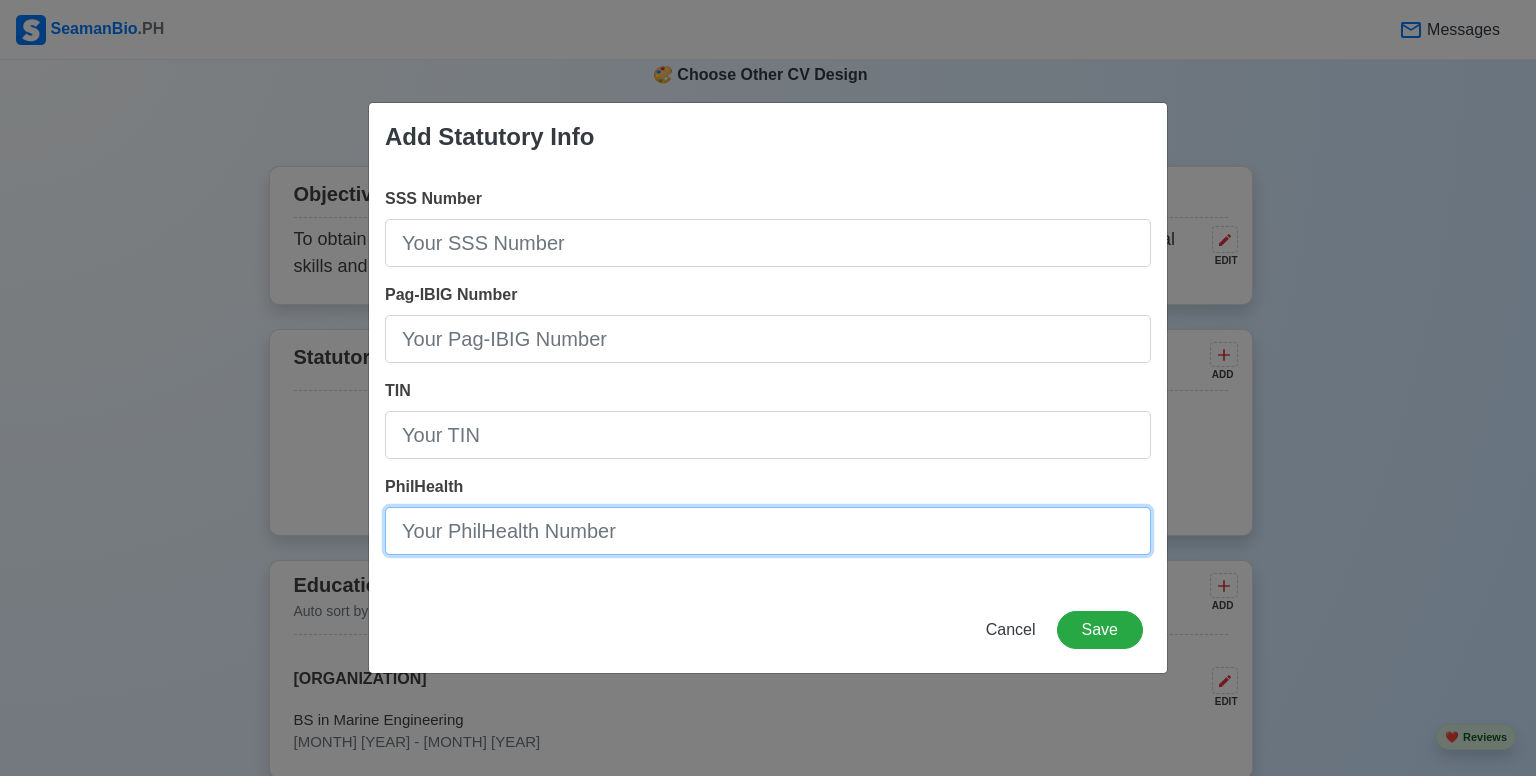 click on "PhilHealth" at bounding box center (768, 531) 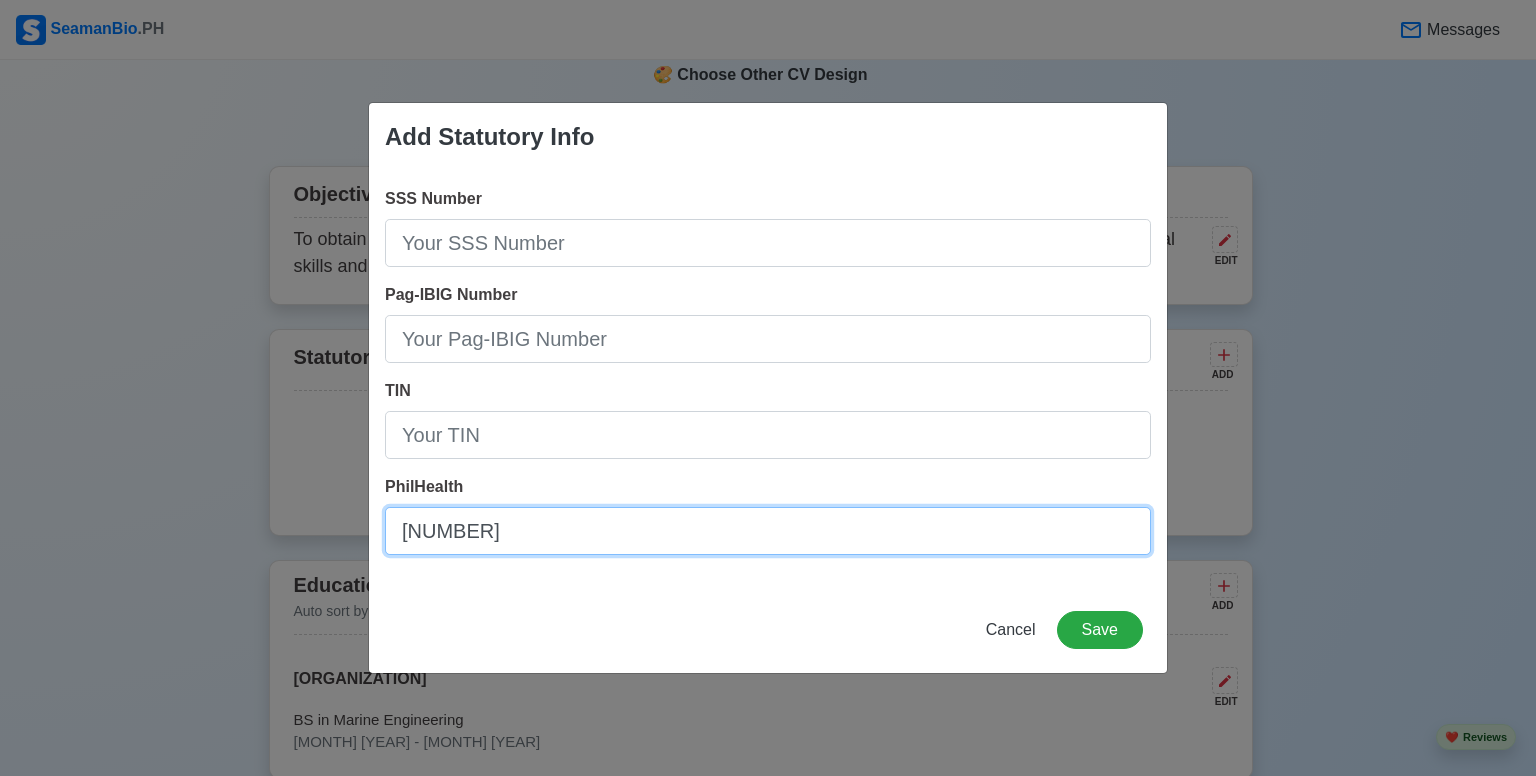 type on "[NUMBER]" 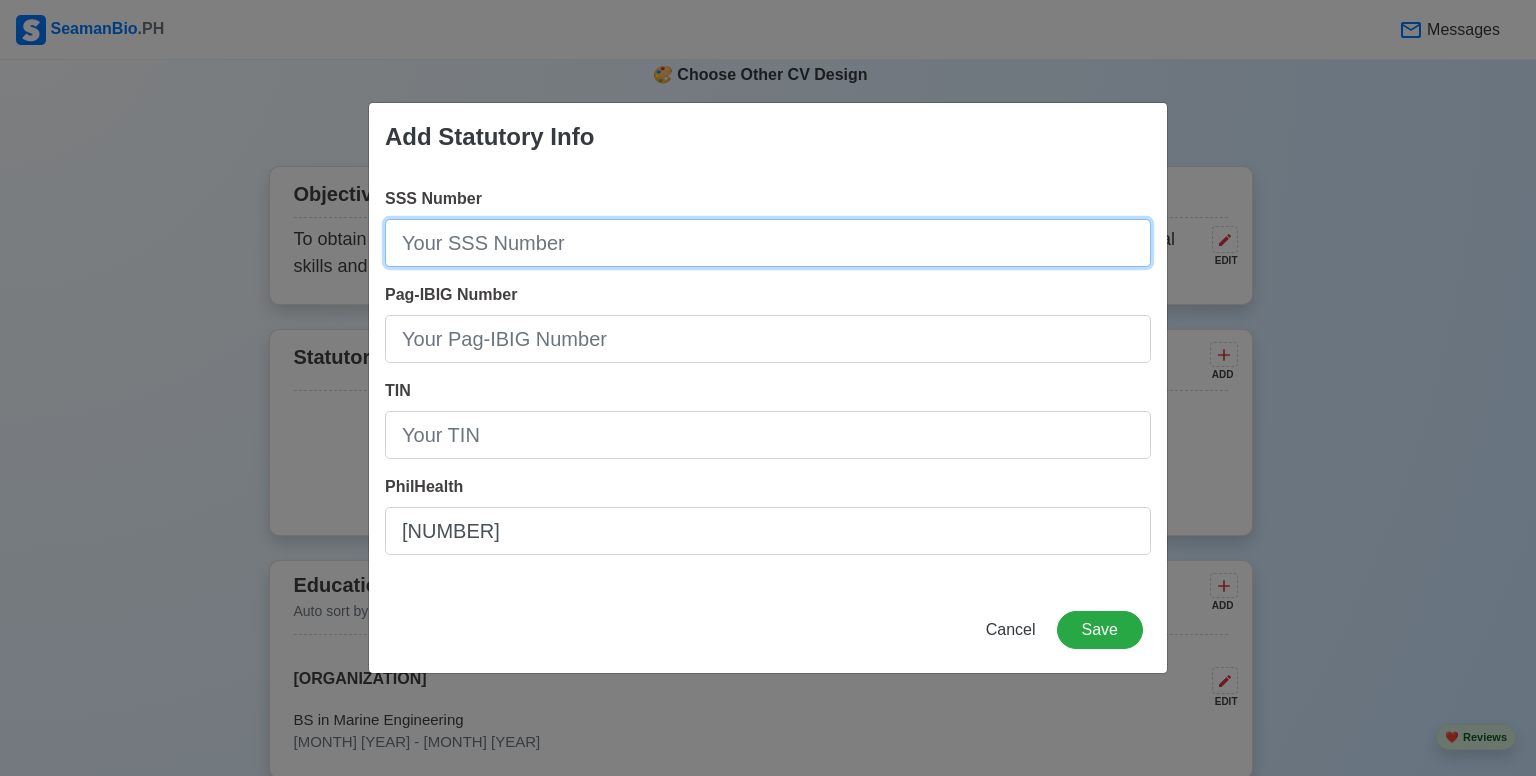 click on "SSS Number" at bounding box center [768, 243] 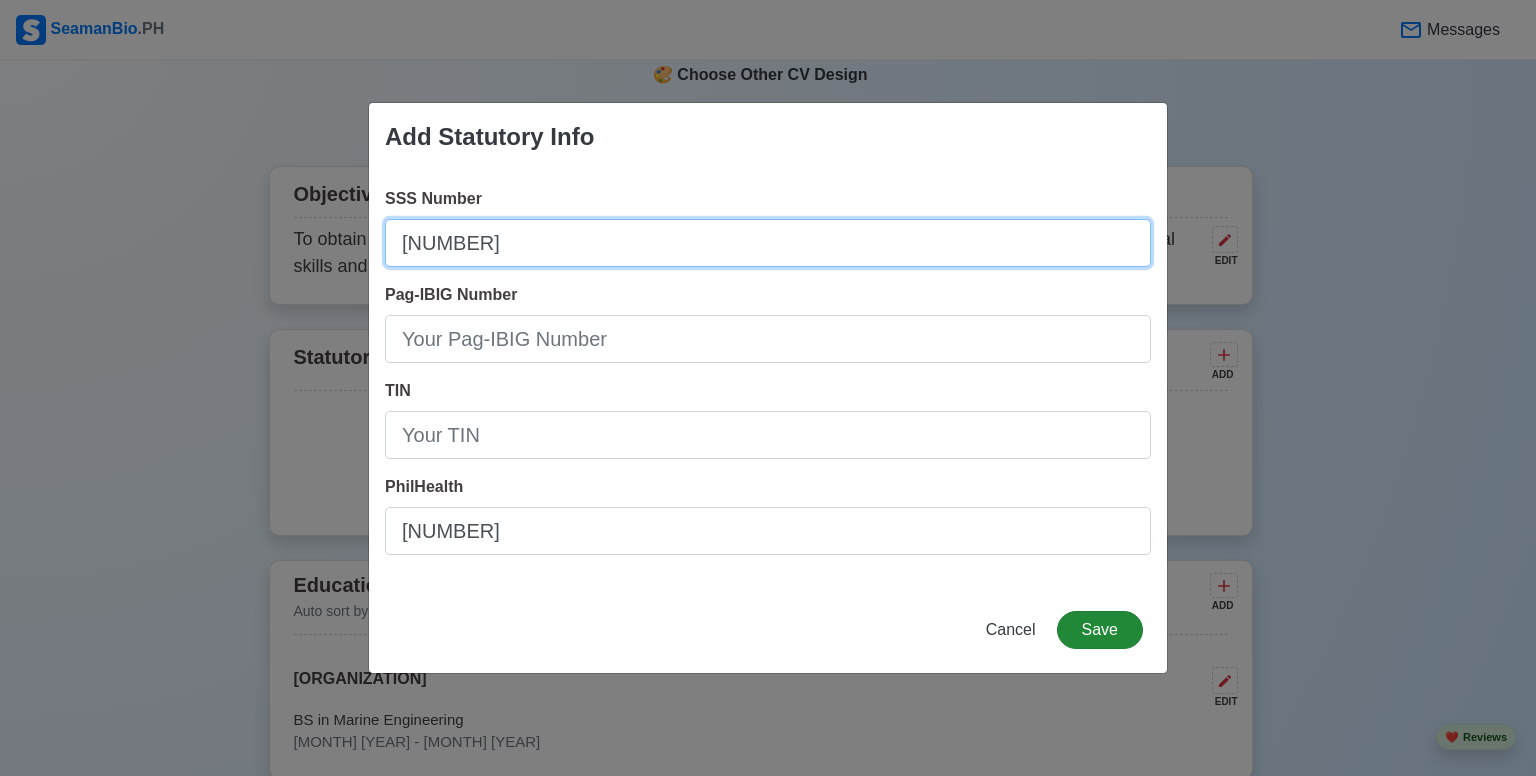 type on "[NUMBER]" 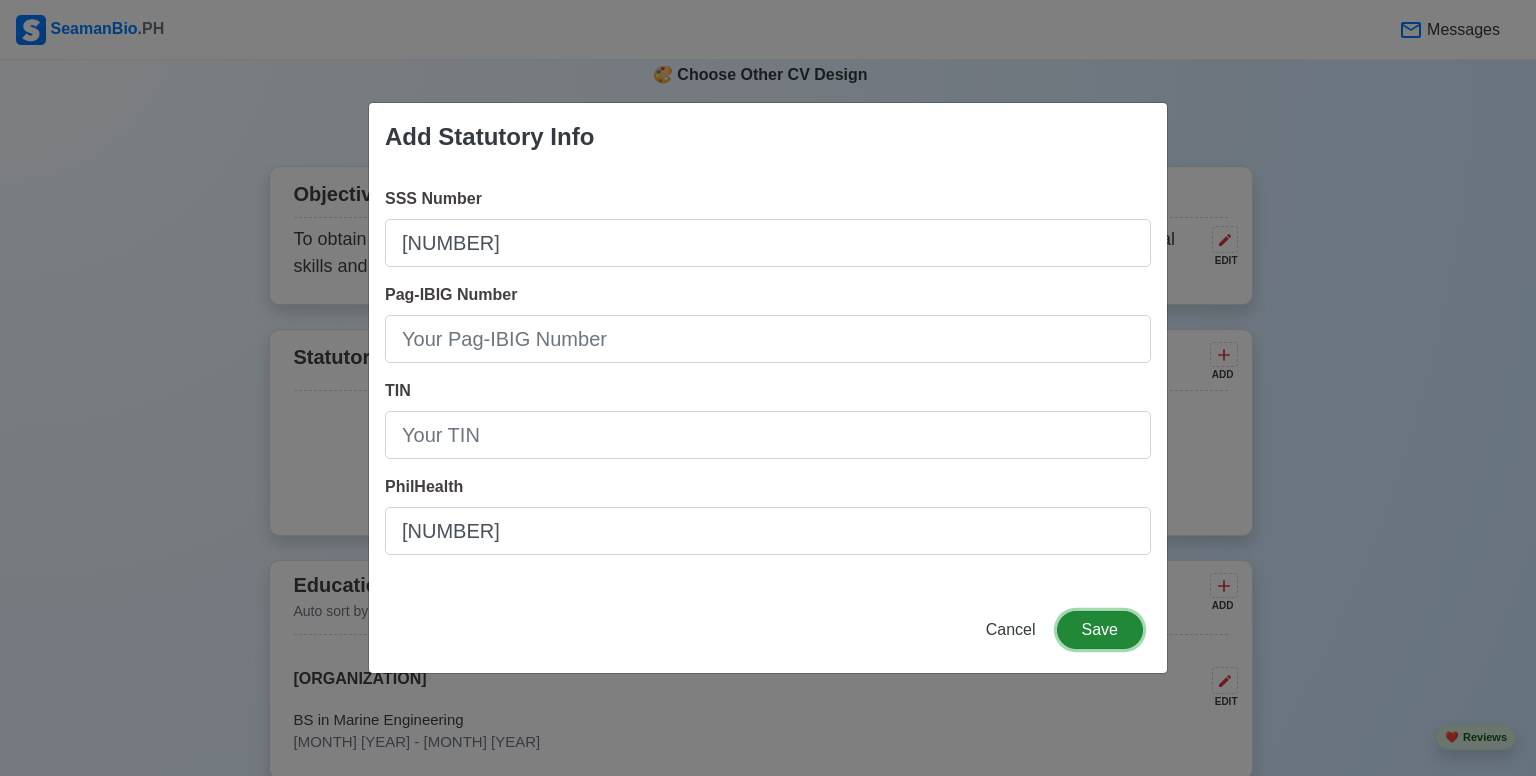 click on "Save" at bounding box center [1100, 630] 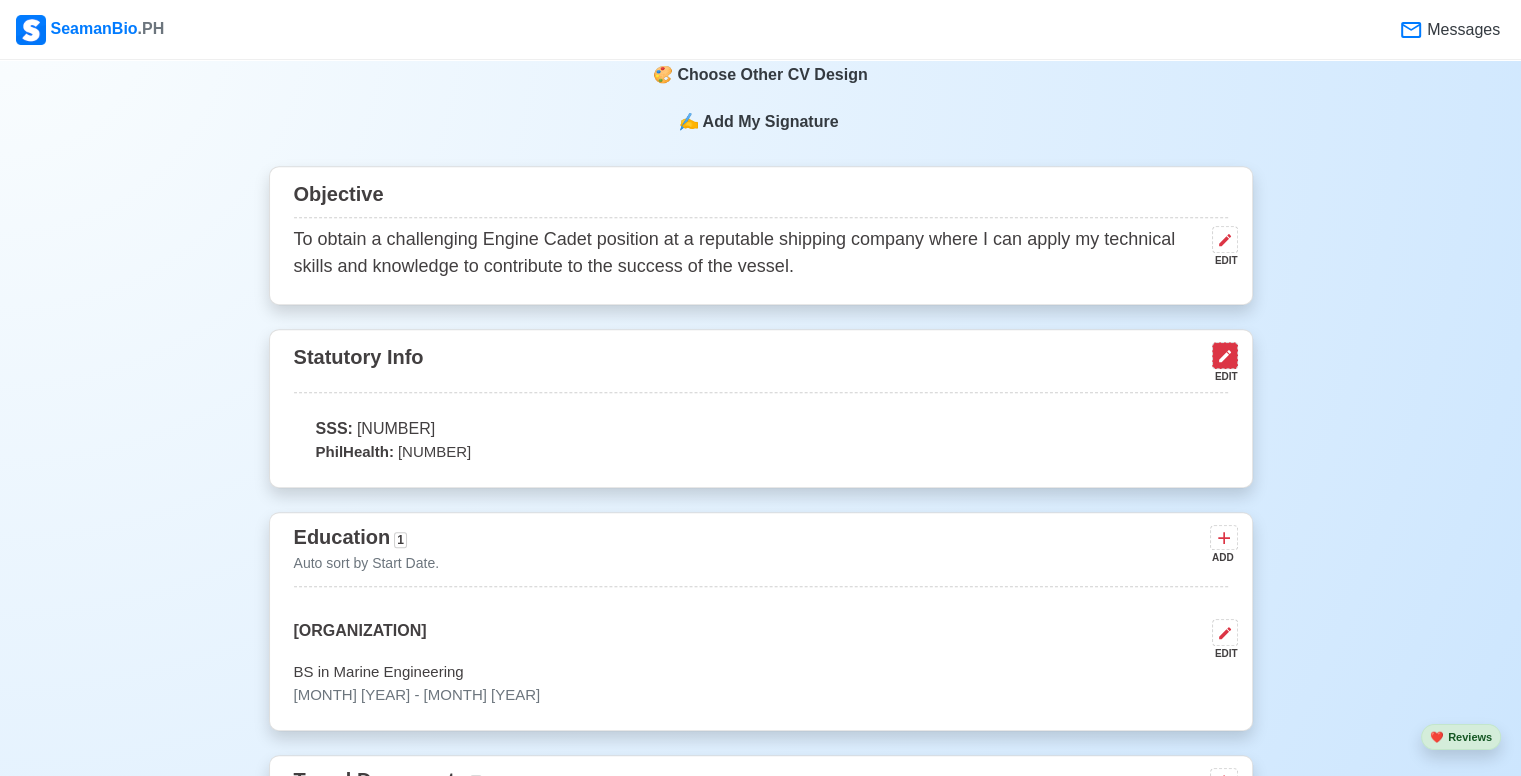click at bounding box center [1225, 355] 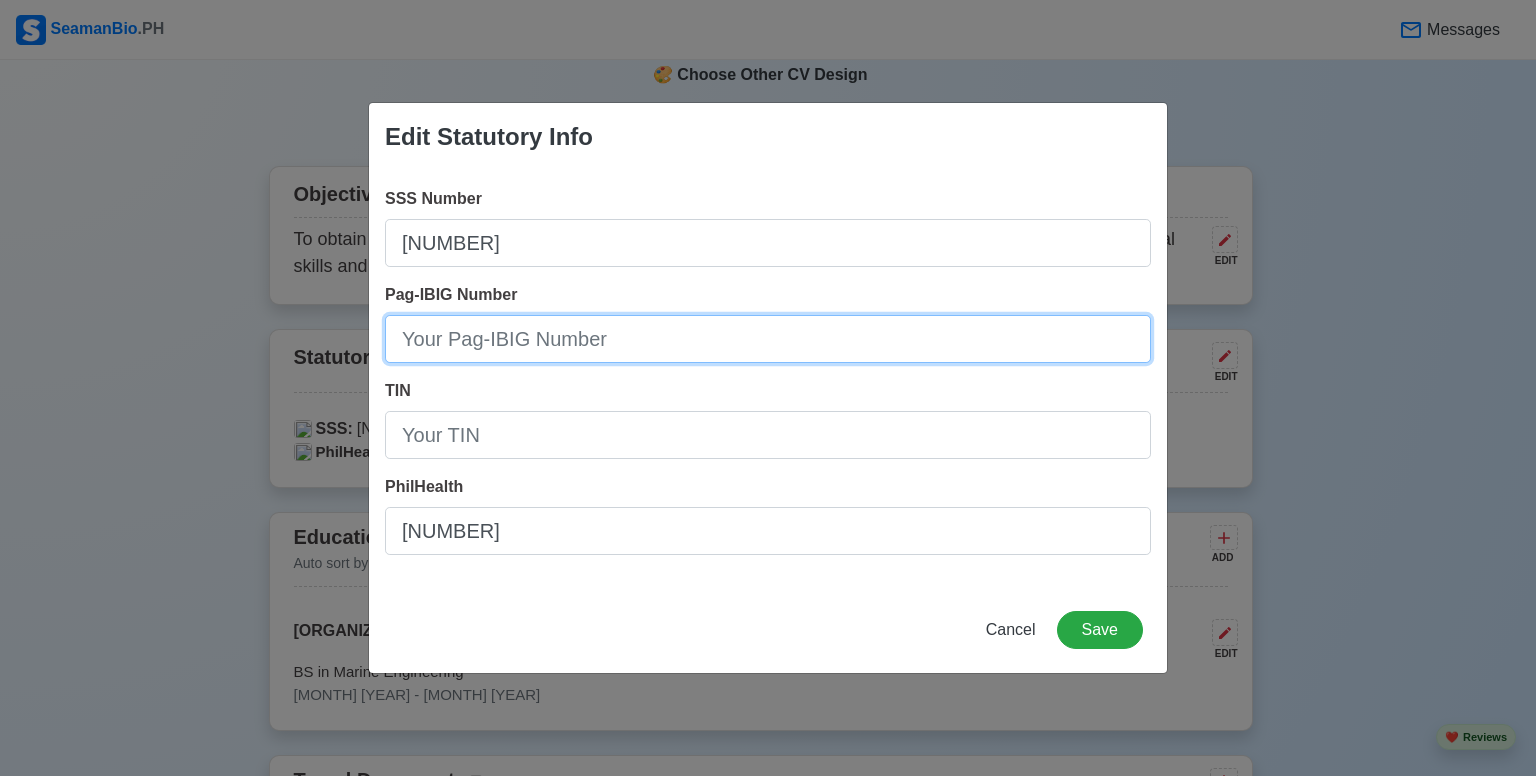 click on "Pag-IBIG Number" at bounding box center (768, 339) 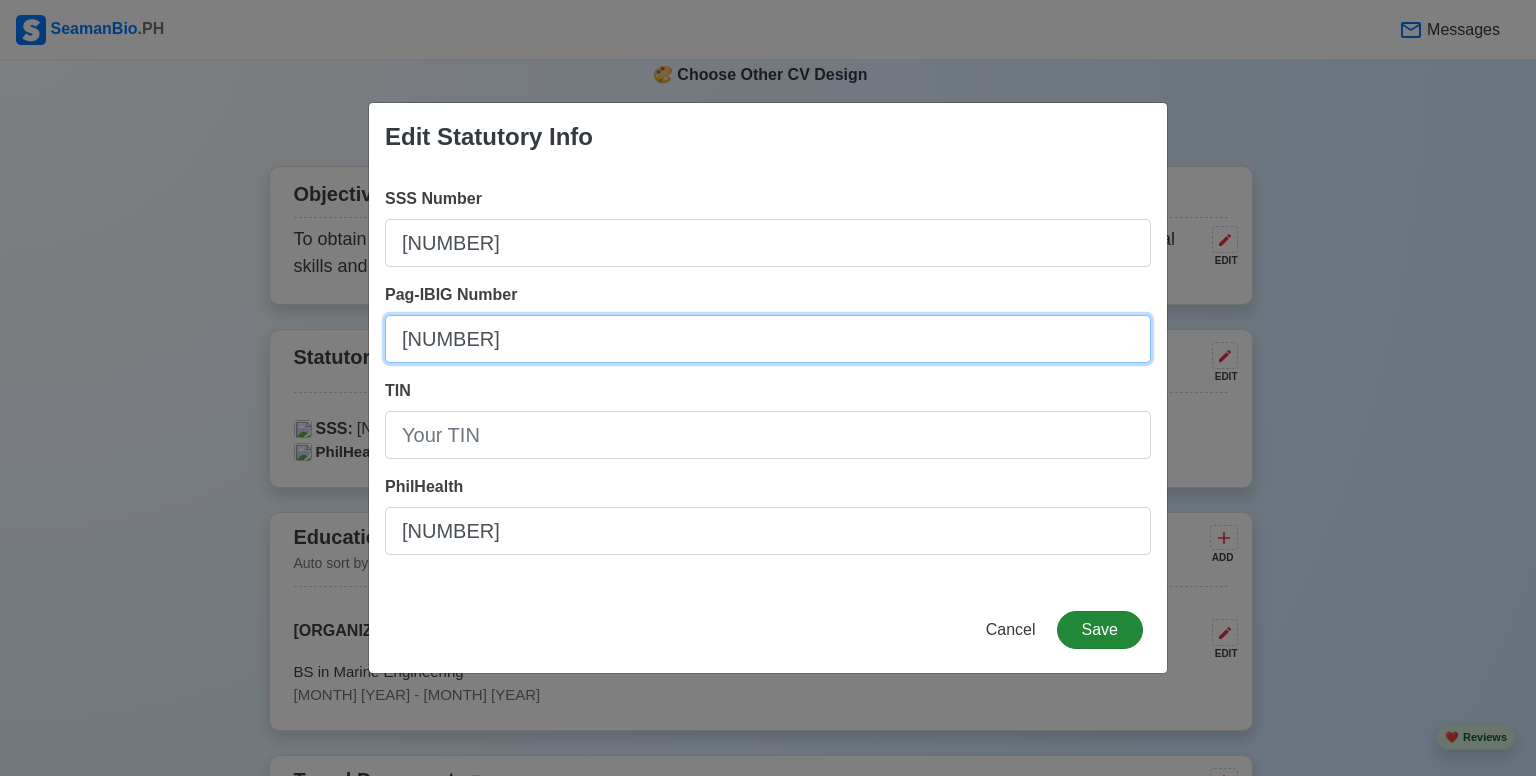 type on "[NUMBER]" 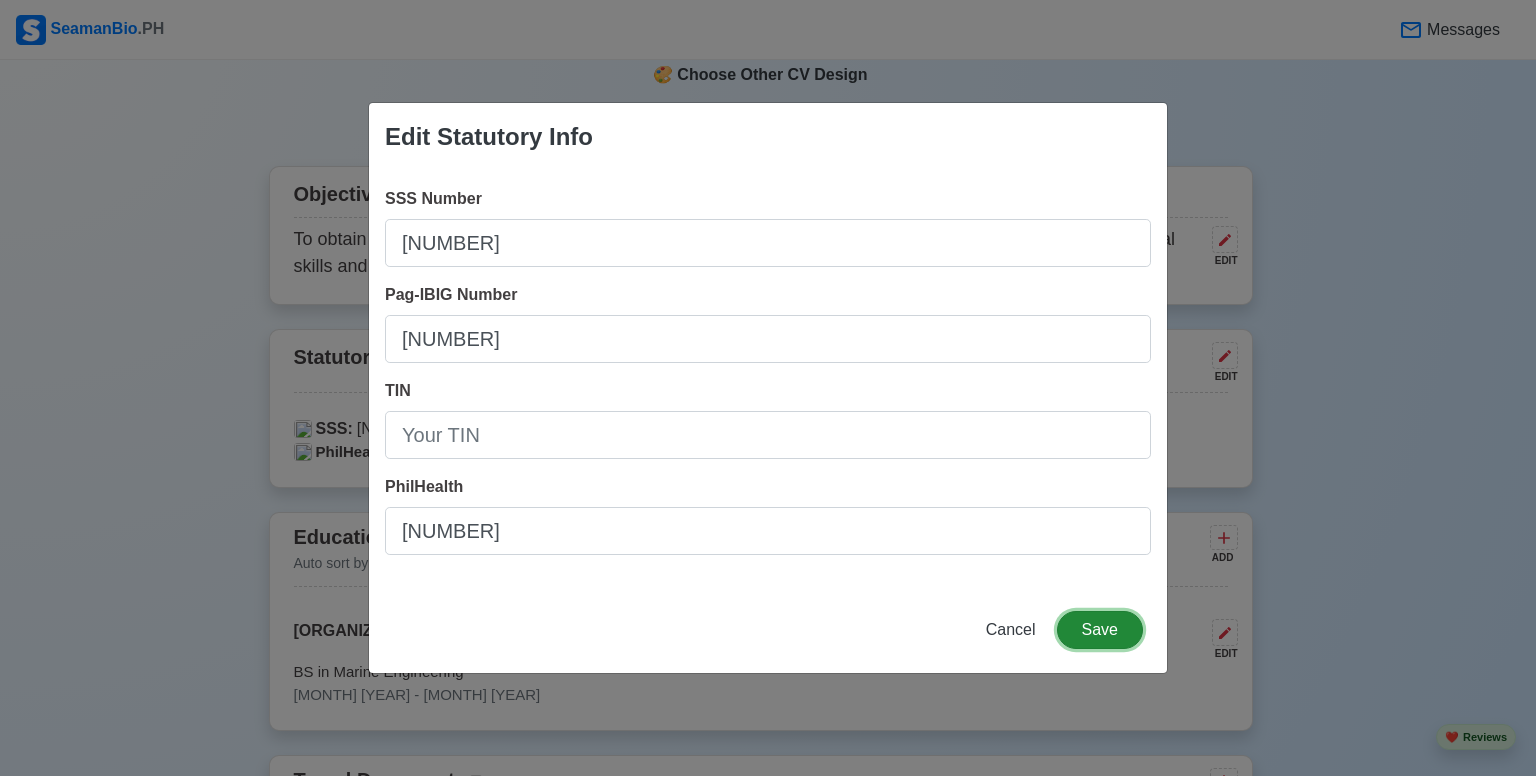 click on "Save" at bounding box center [1100, 630] 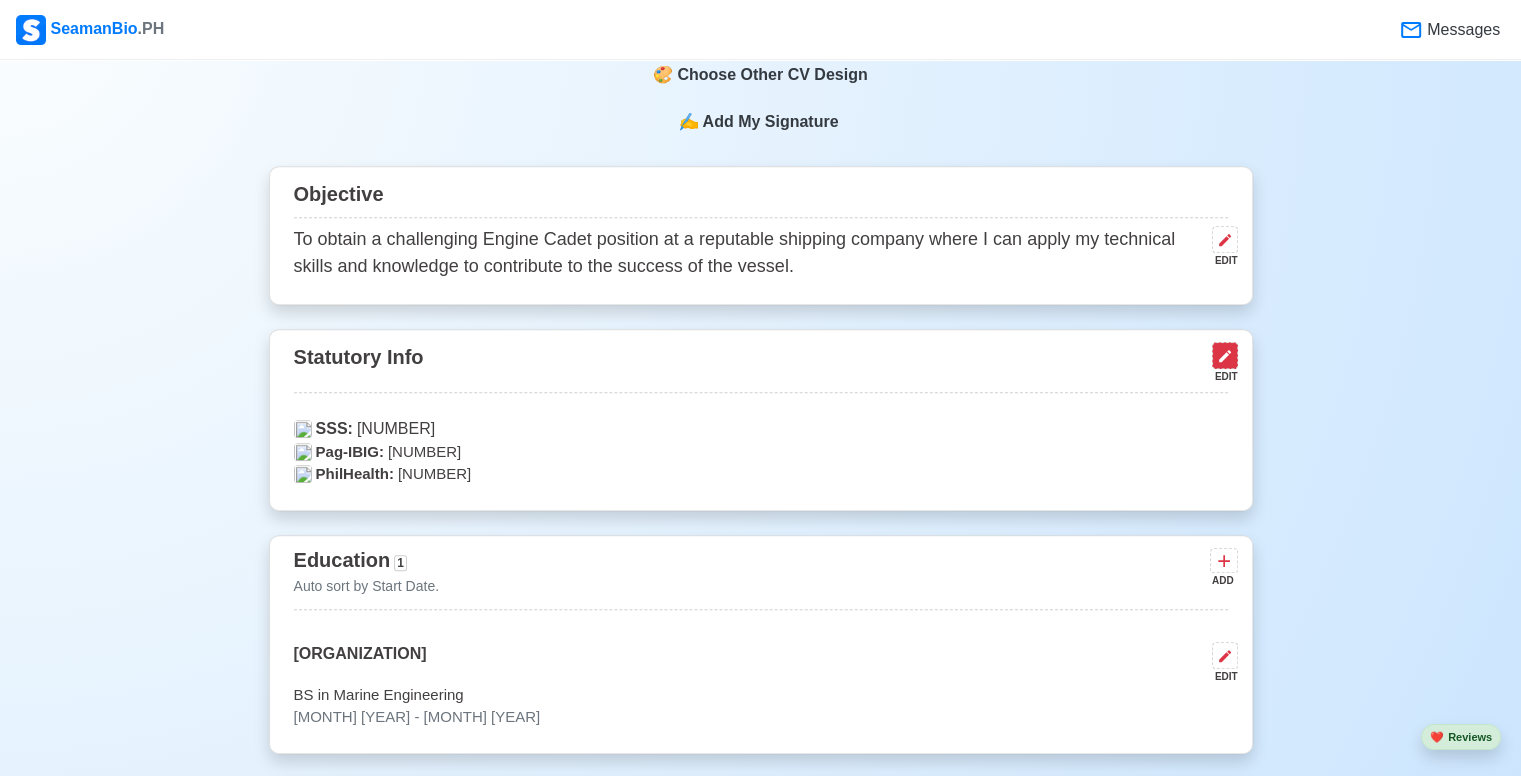 click at bounding box center (1225, 355) 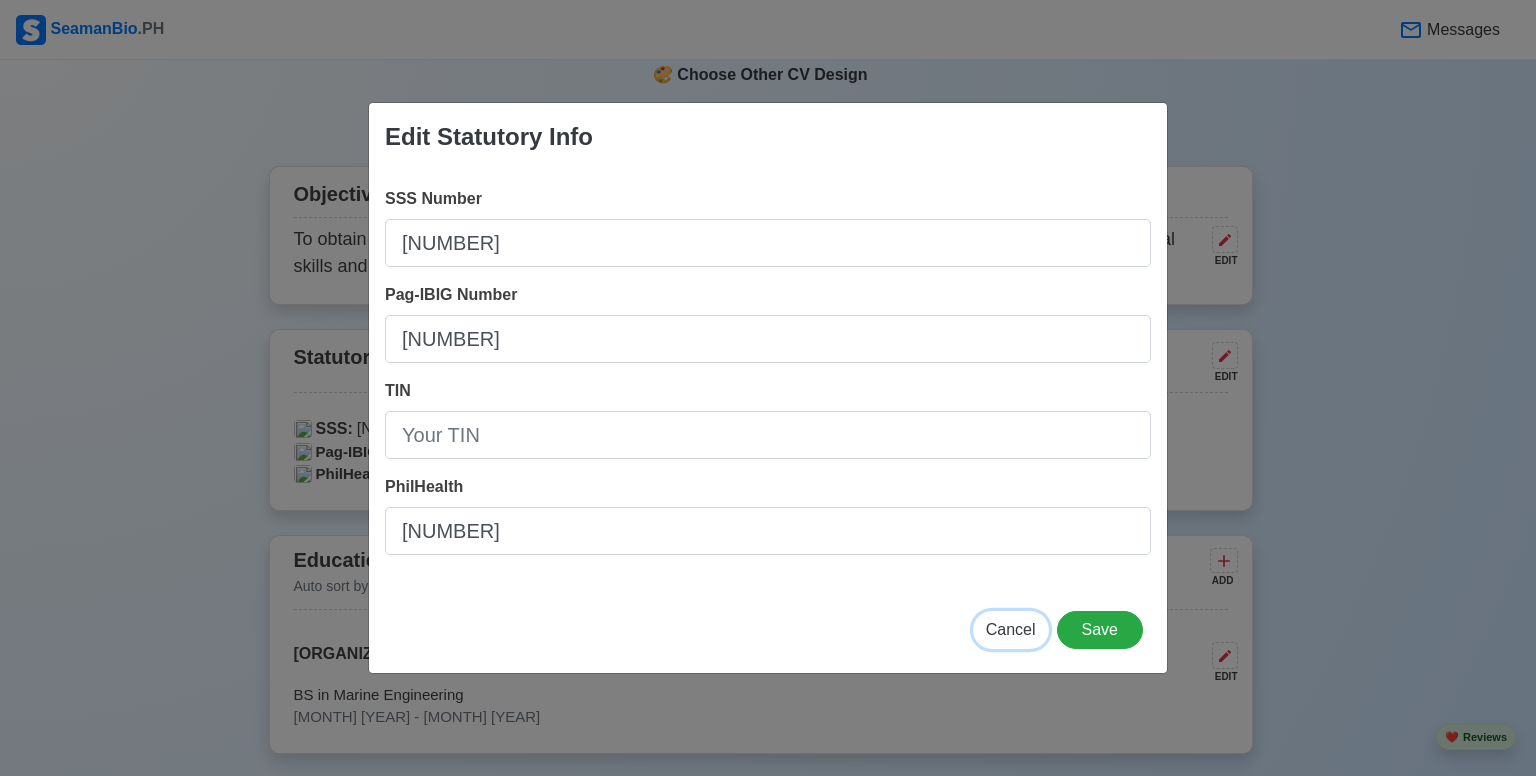 click on "Cancel" at bounding box center [1011, 629] 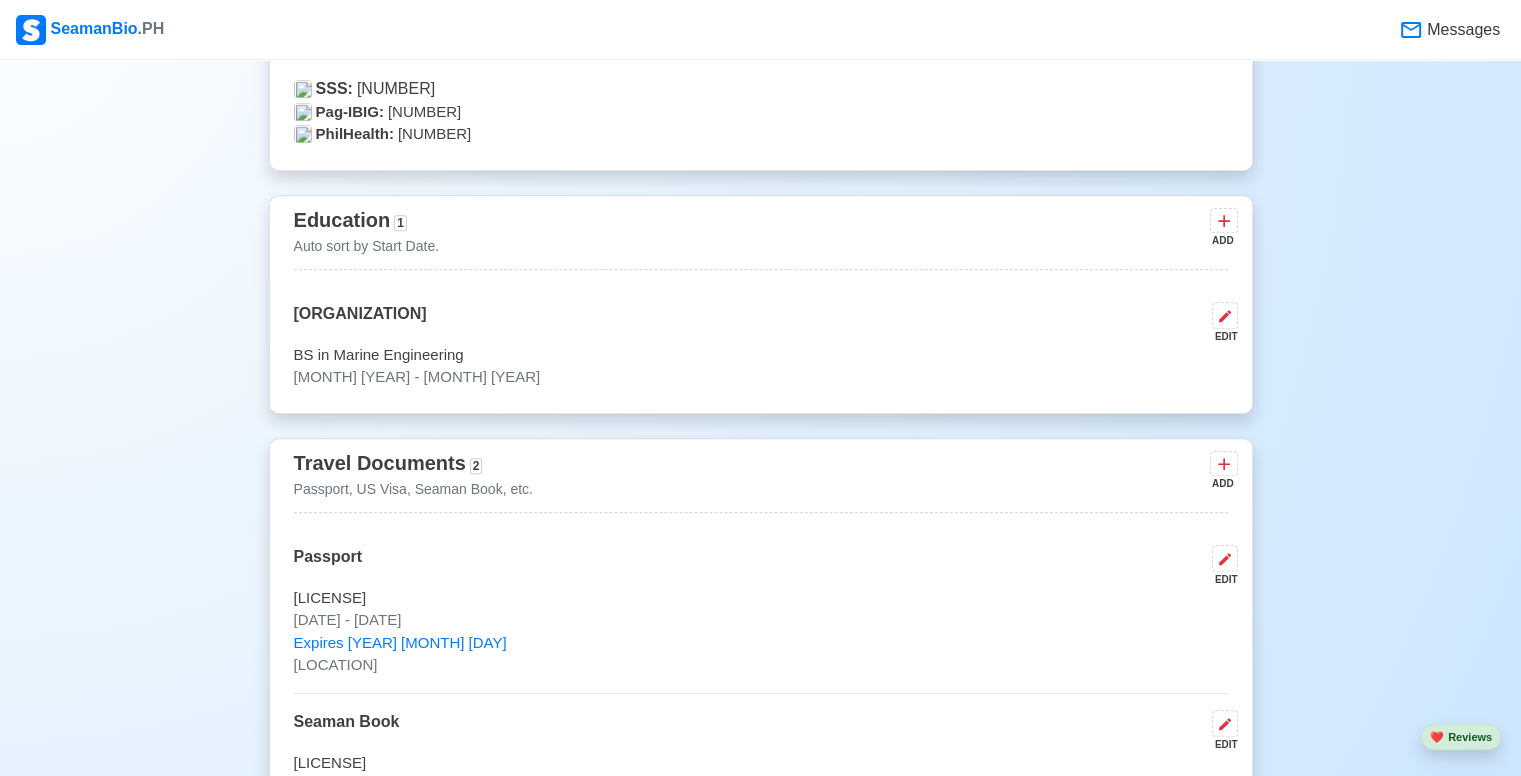 scroll, scrollTop: 1400, scrollLeft: 0, axis: vertical 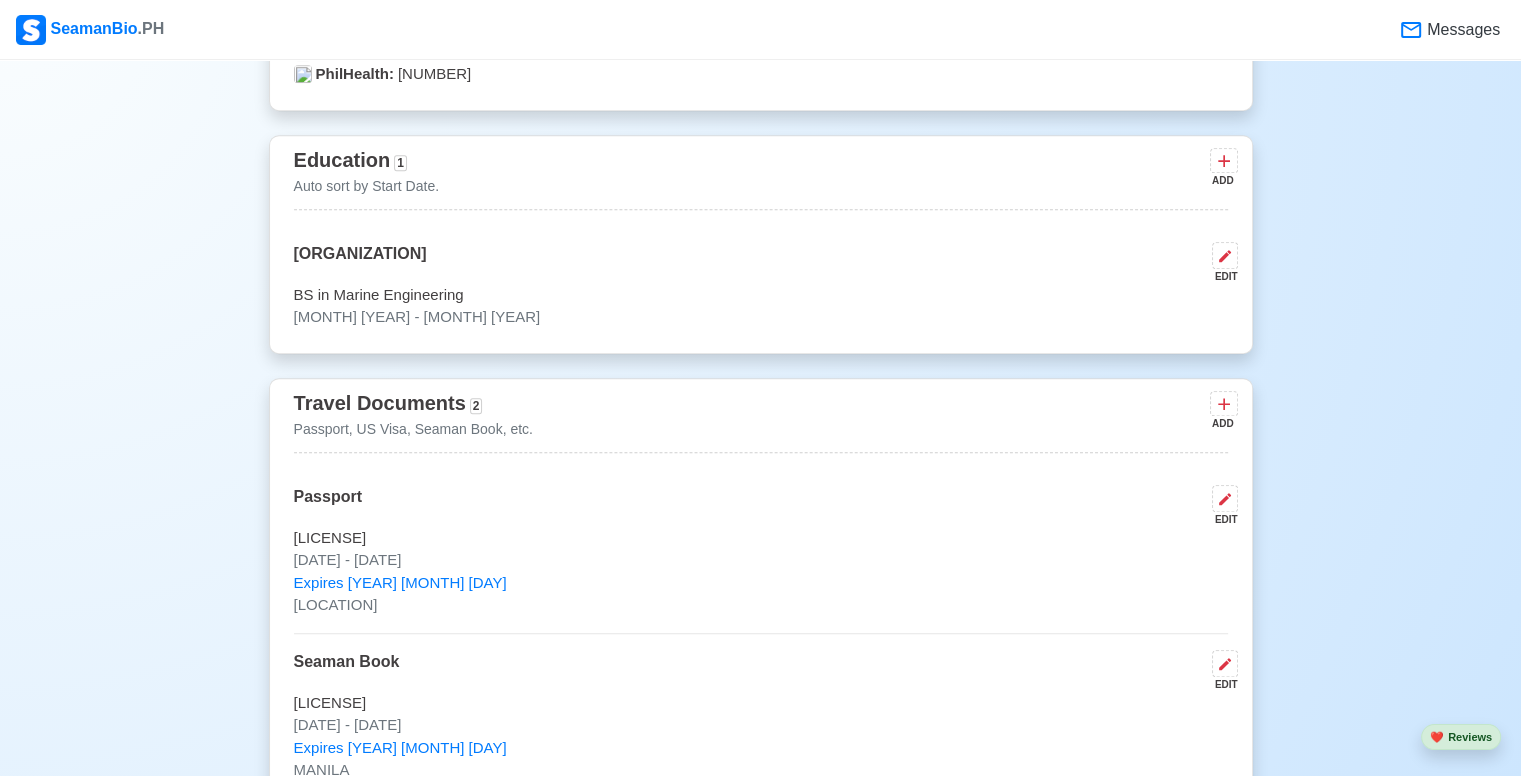 type 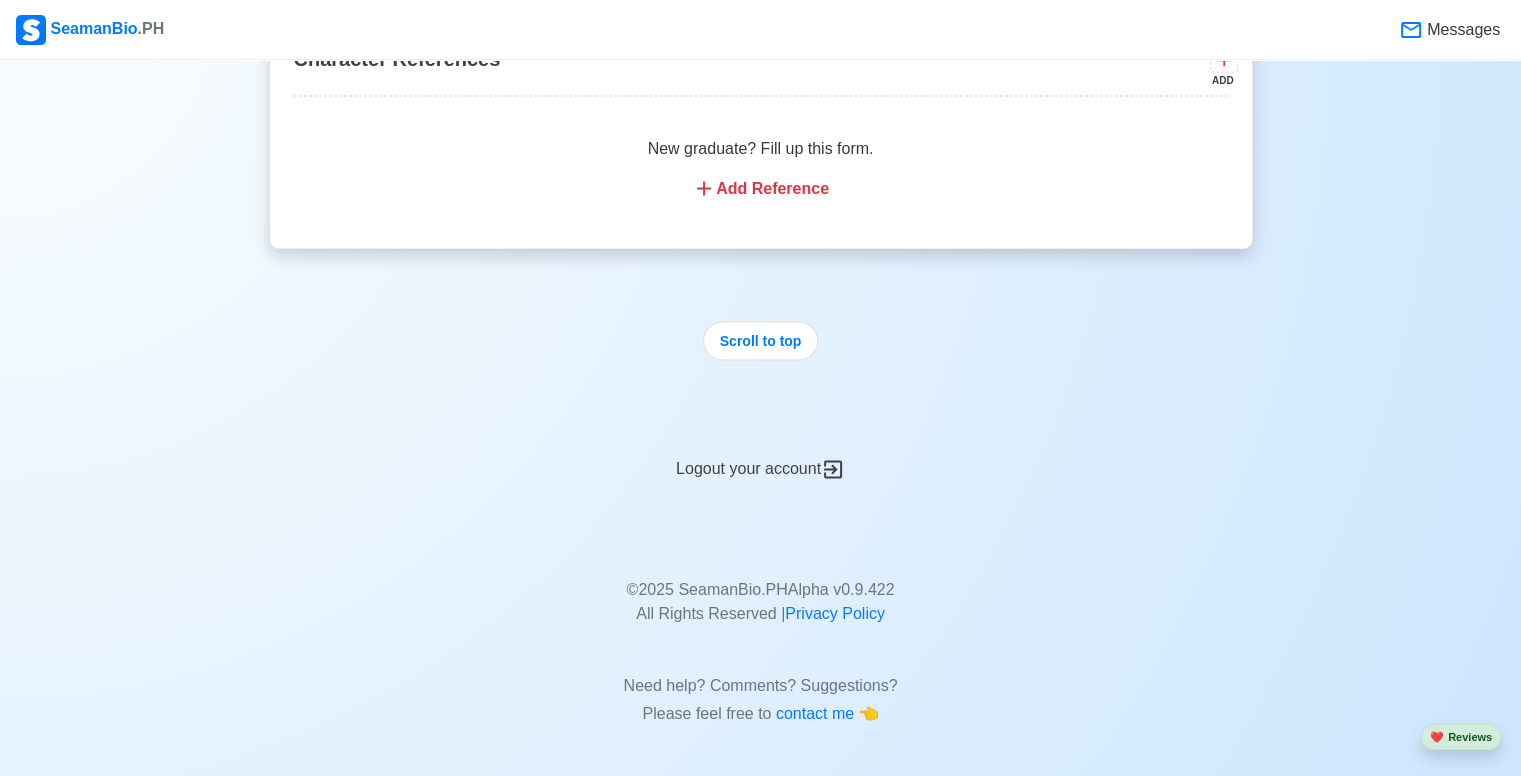 scroll, scrollTop: 3460, scrollLeft: 0, axis: vertical 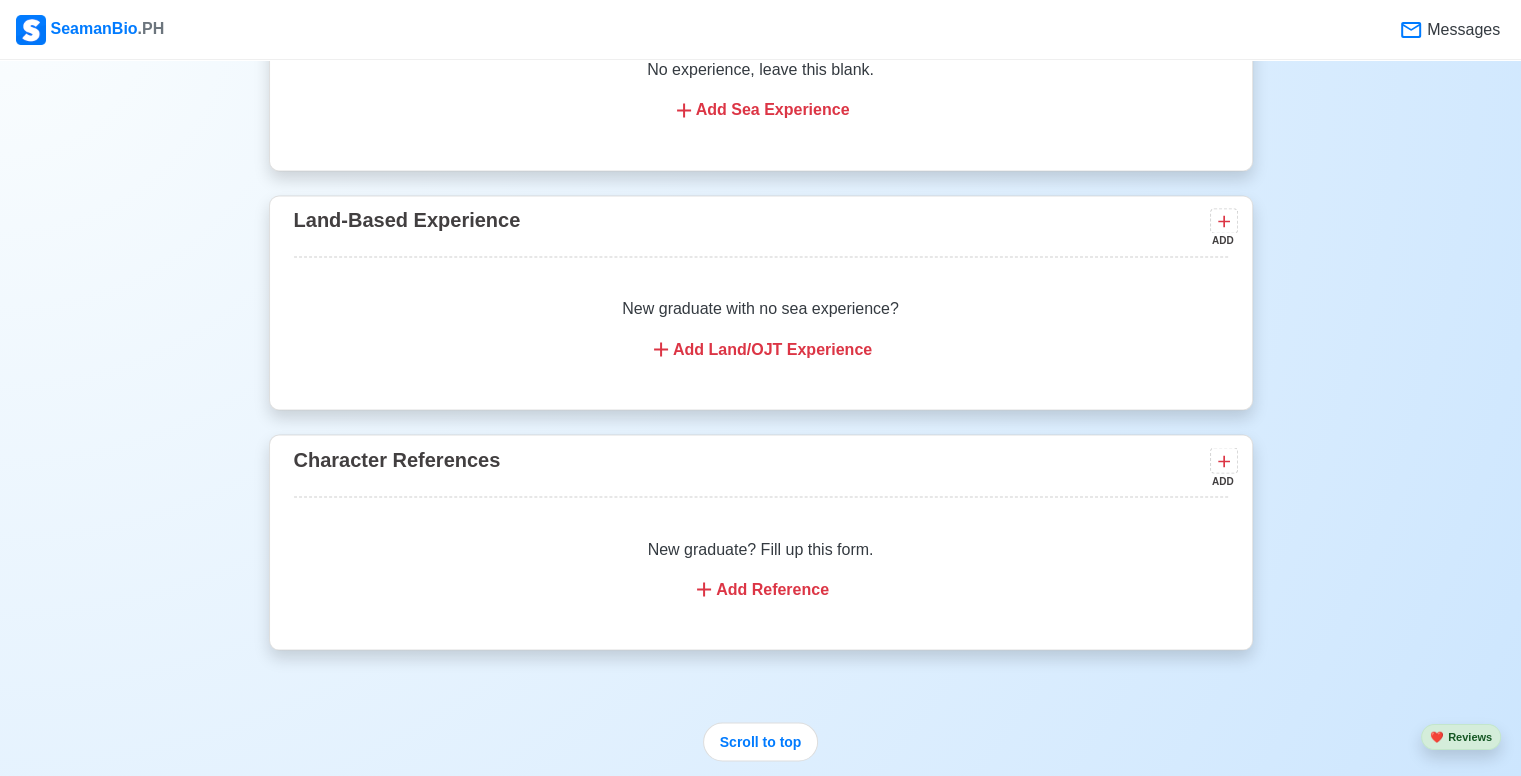 click on "Add Reference" at bounding box center [761, 589] 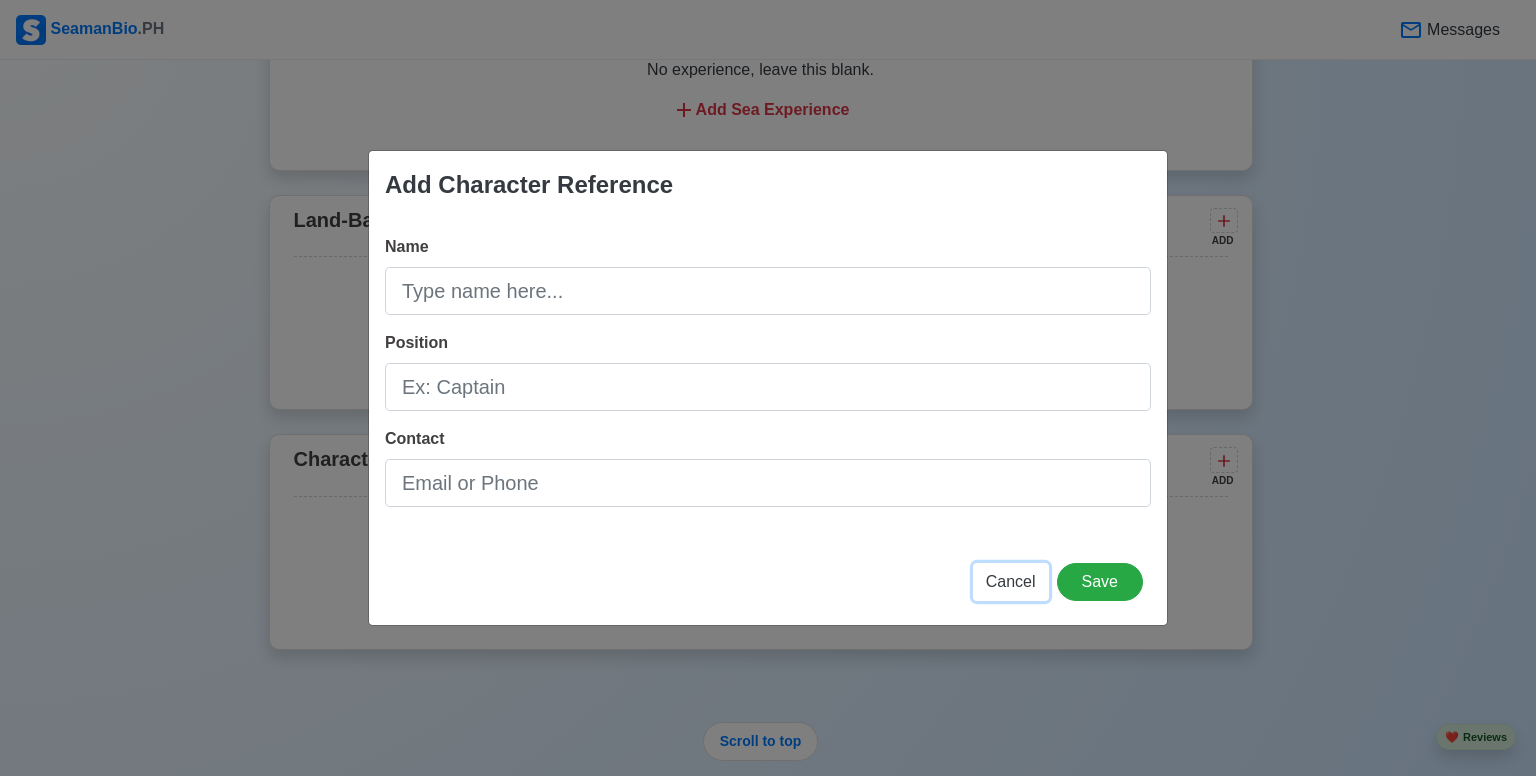 click on "Cancel" at bounding box center (1011, 581) 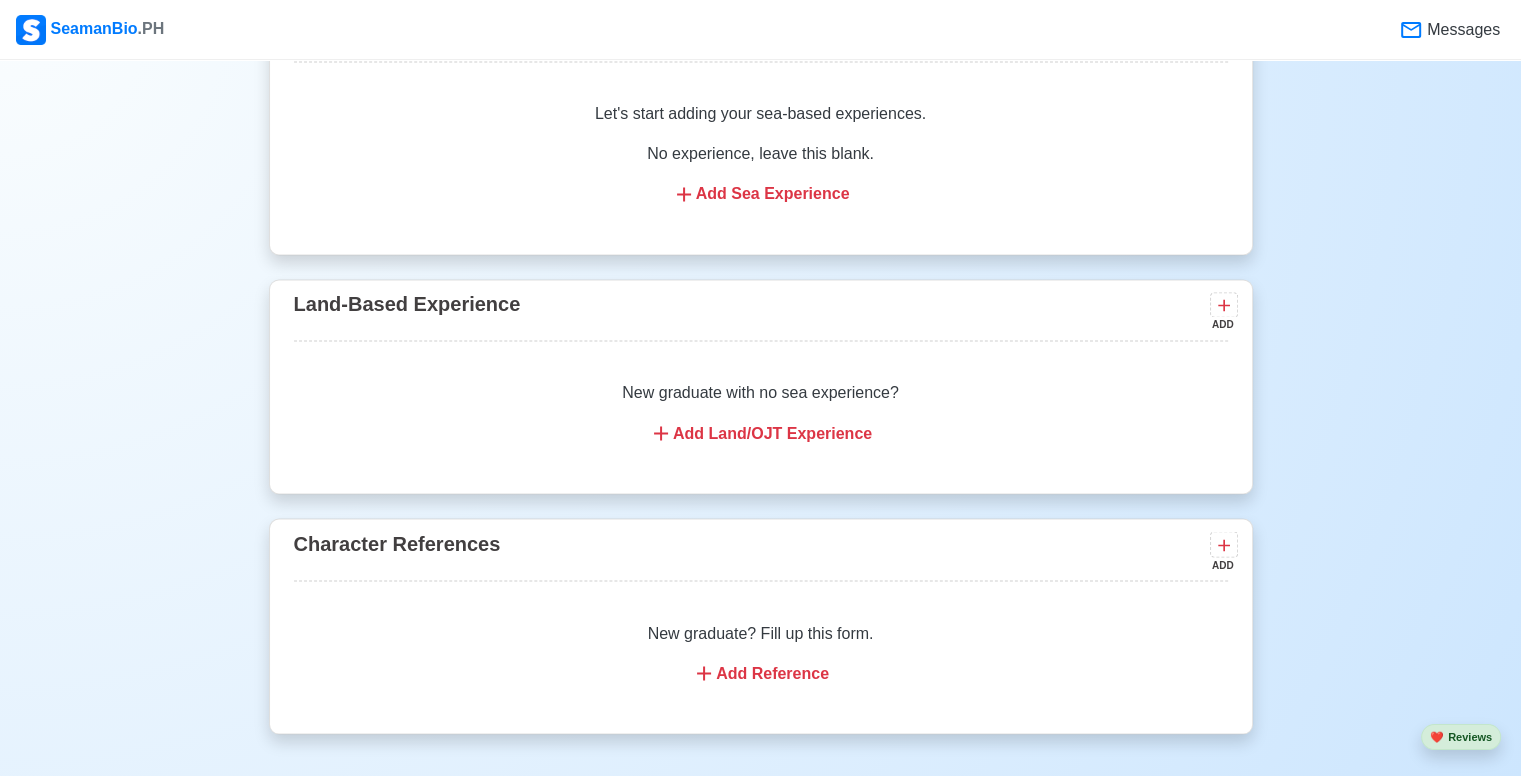 scroll, scrollTop: 3560, scrollLeft: 0, axis: vertical 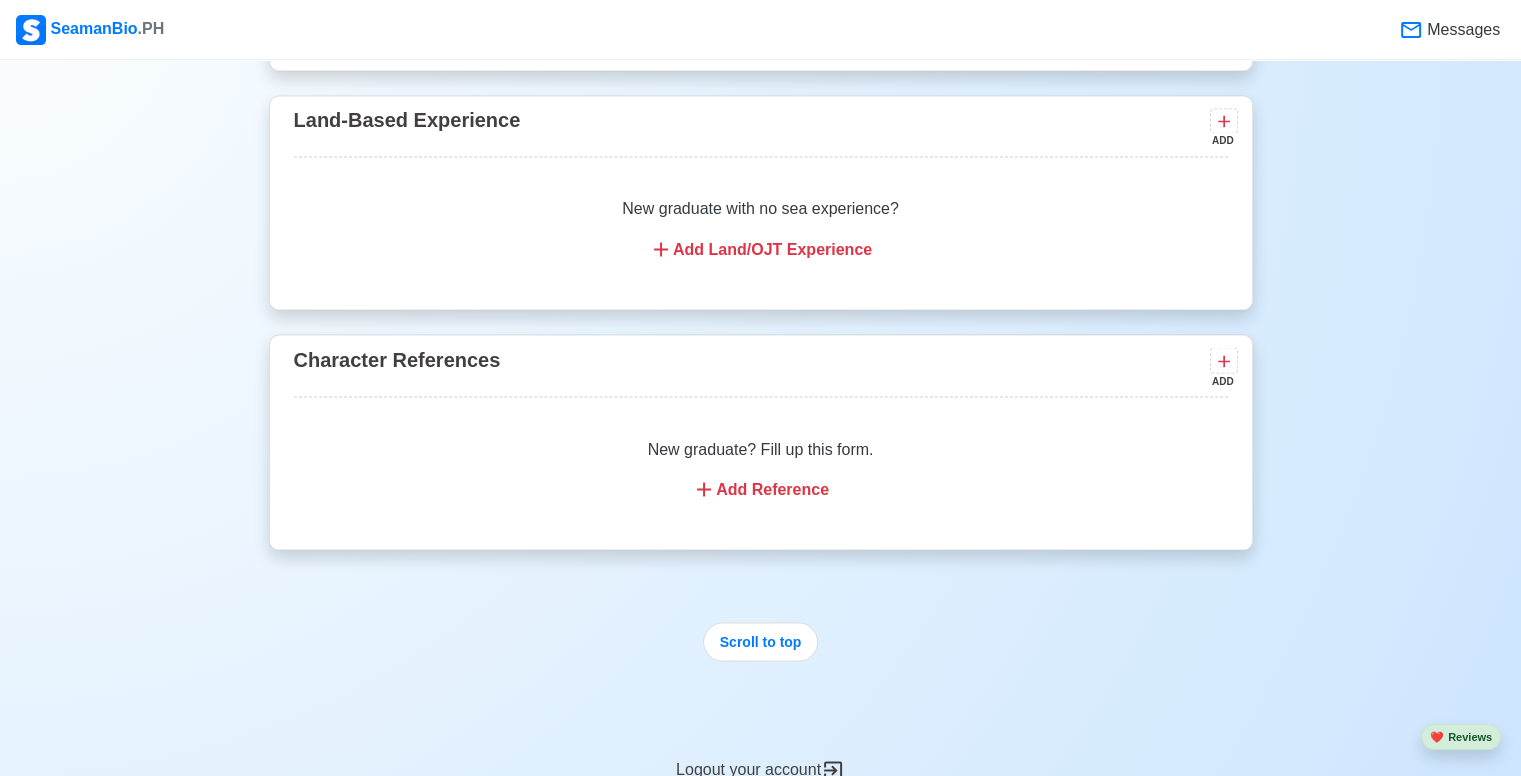 click on "Add Reference" at bounding box center (761, 489) 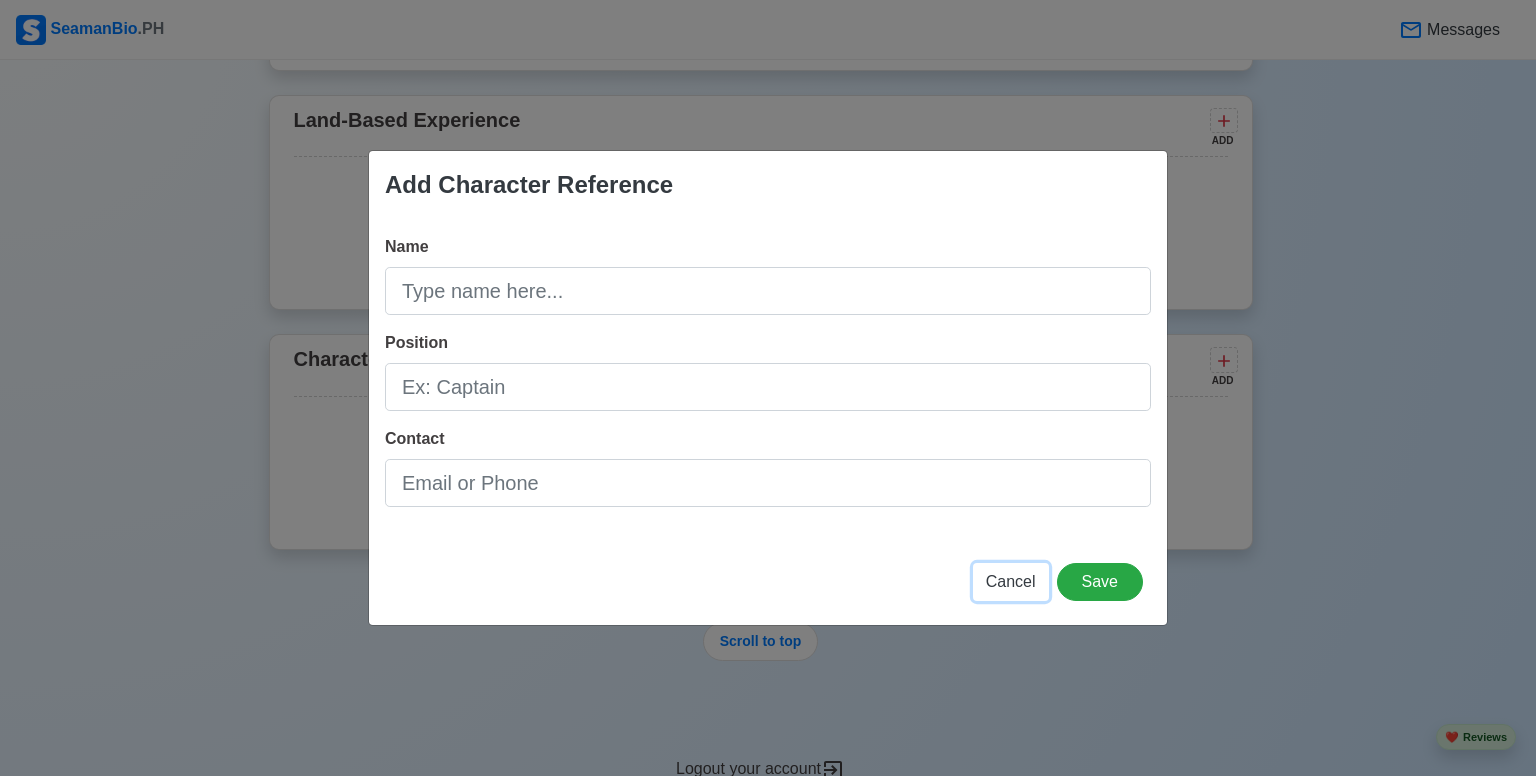 click on "Cancel" at bounding box center (1011, 581) 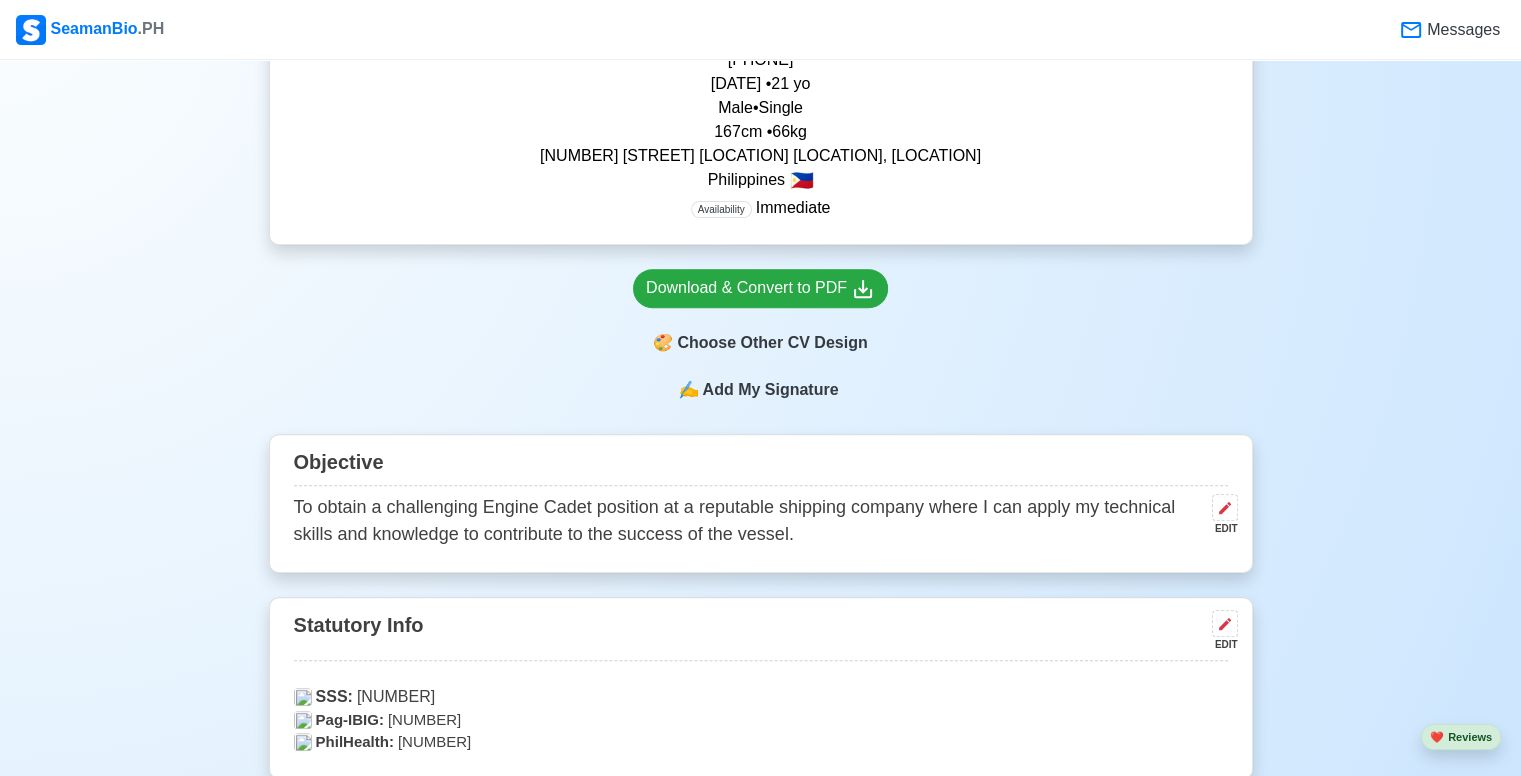 scroll, scrollTop: 900, scrollLeft: 0, axis: vertical 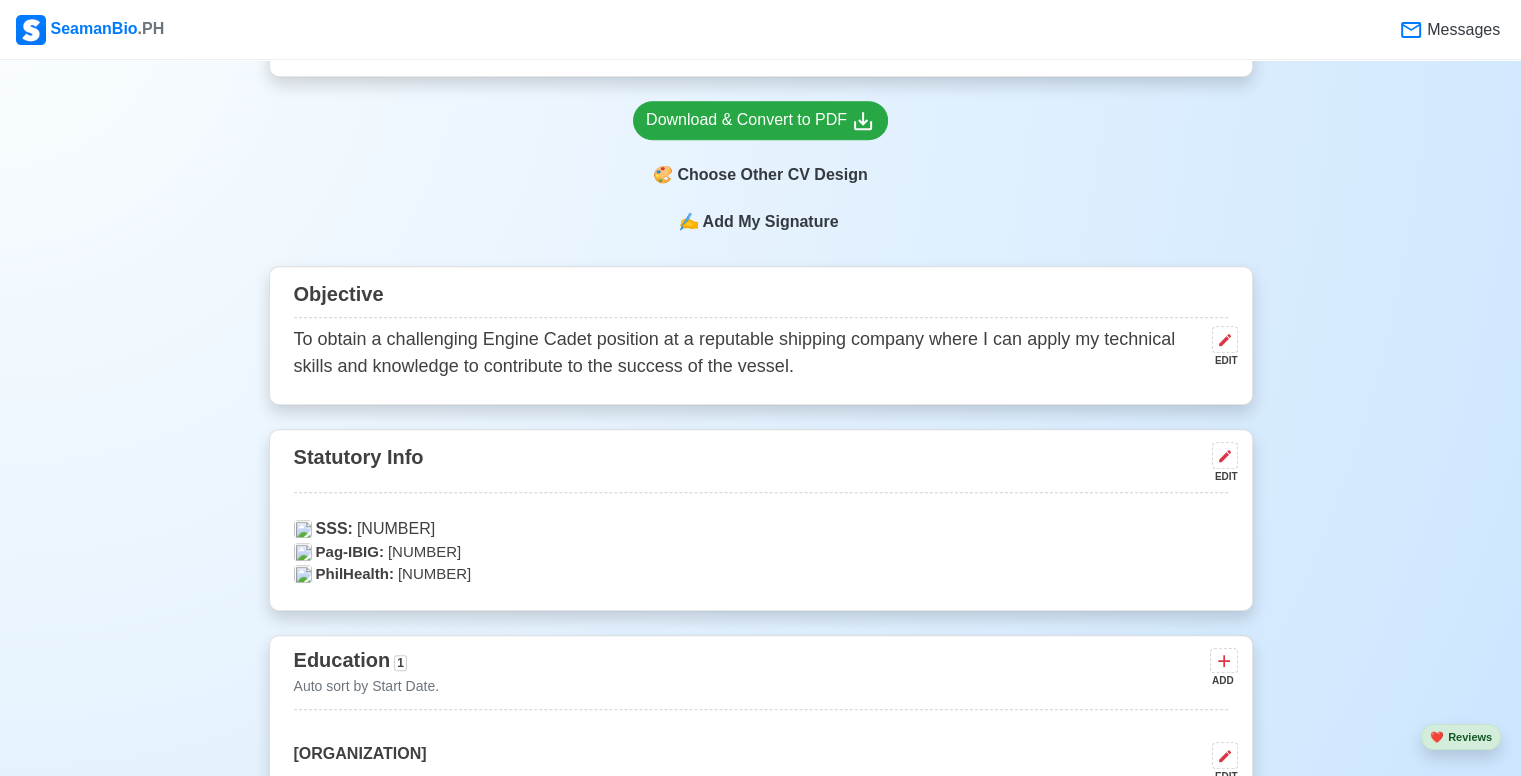 click on "To obtain a challenging Engine Cadet position at a reputable shipping company where I can apply my technical skills and knowledge to contribute to the success of the vessel." at bounding box center (749, 353) 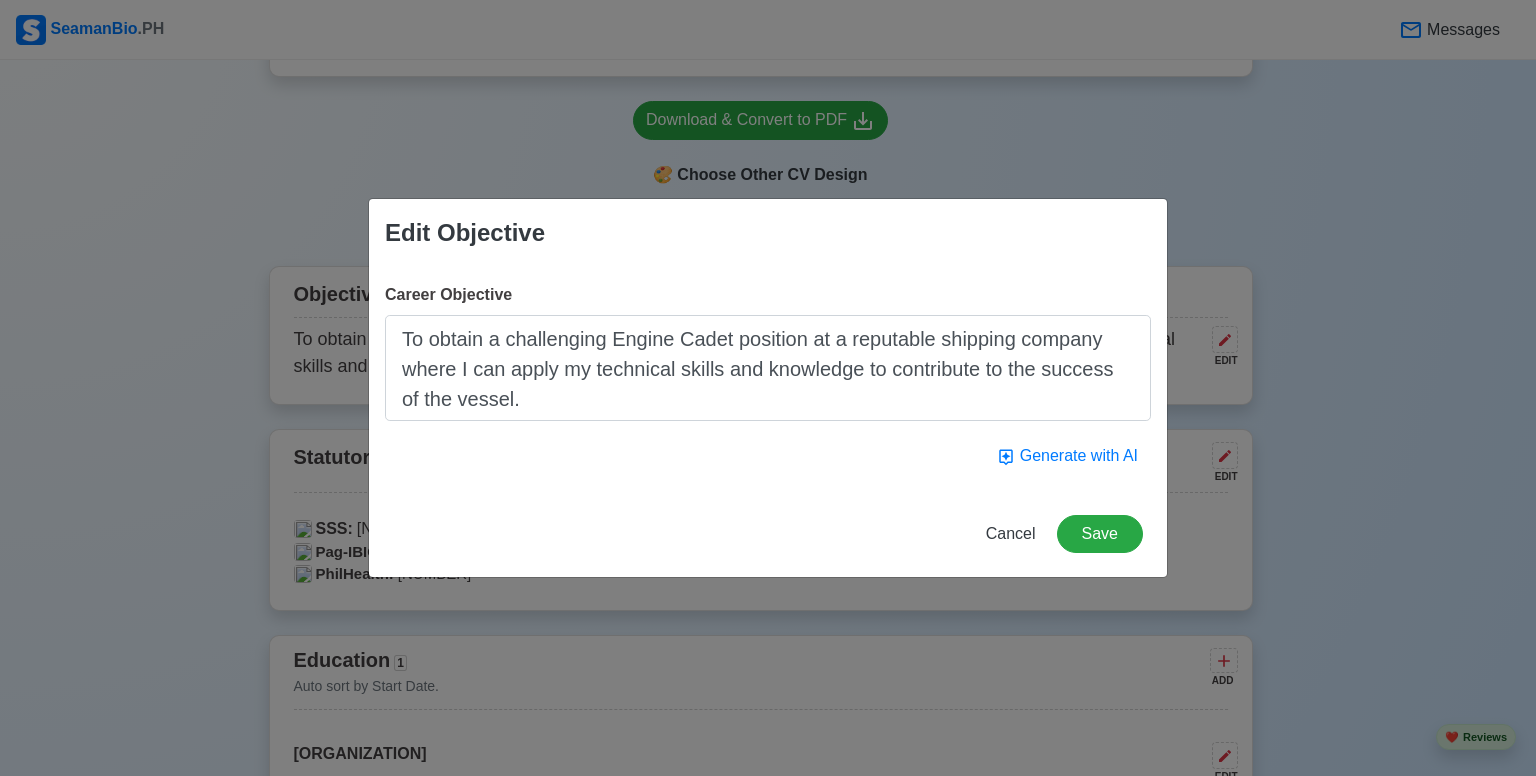 click on "To obtain a challenging Engine Cadet position at a reputable shipping company where I can apply my technical skills and knowledge to contribute to the success of the vessel." at bounding box center (768, 368) 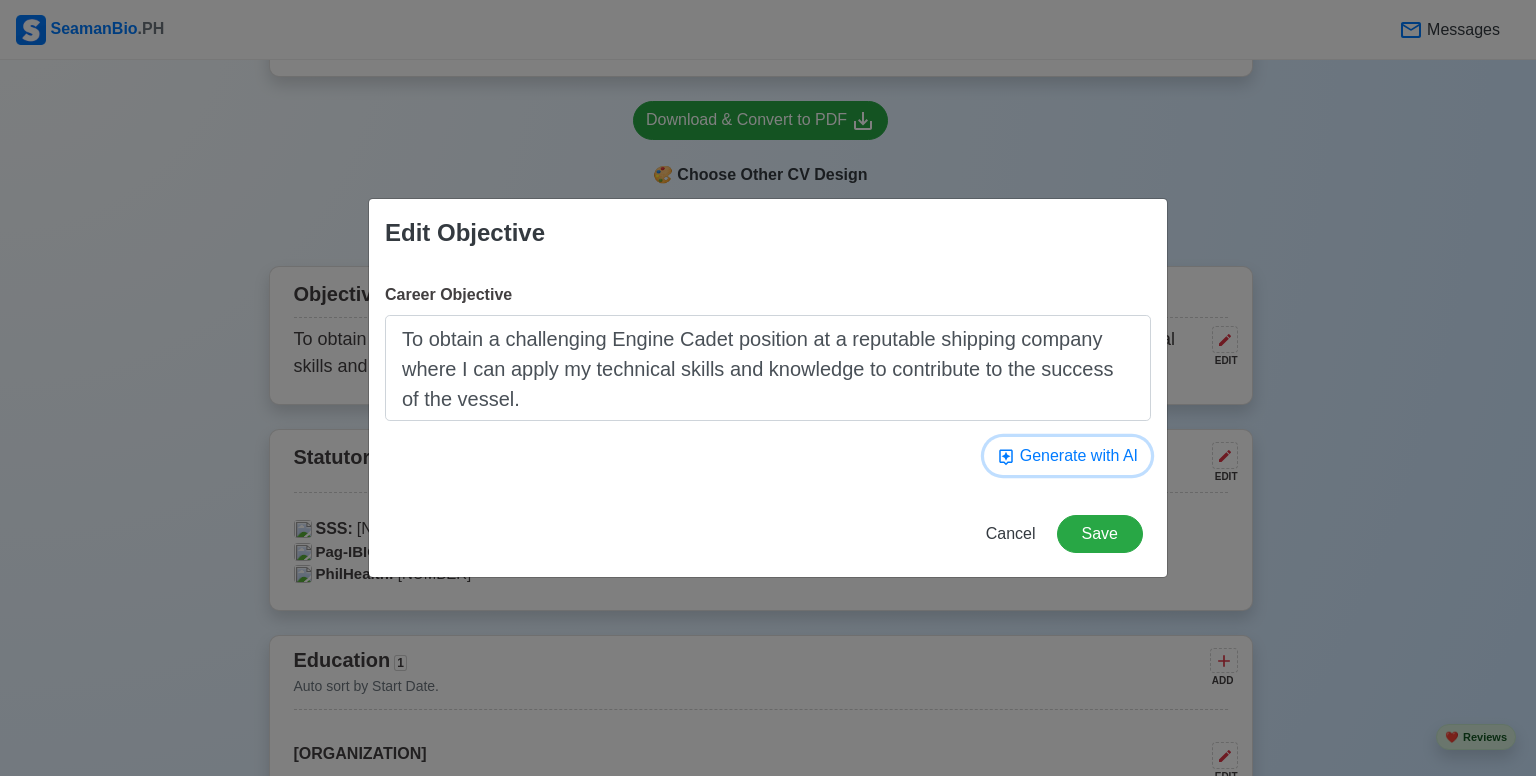 click on "Generate with AI" at bounding box center [1067, 456] 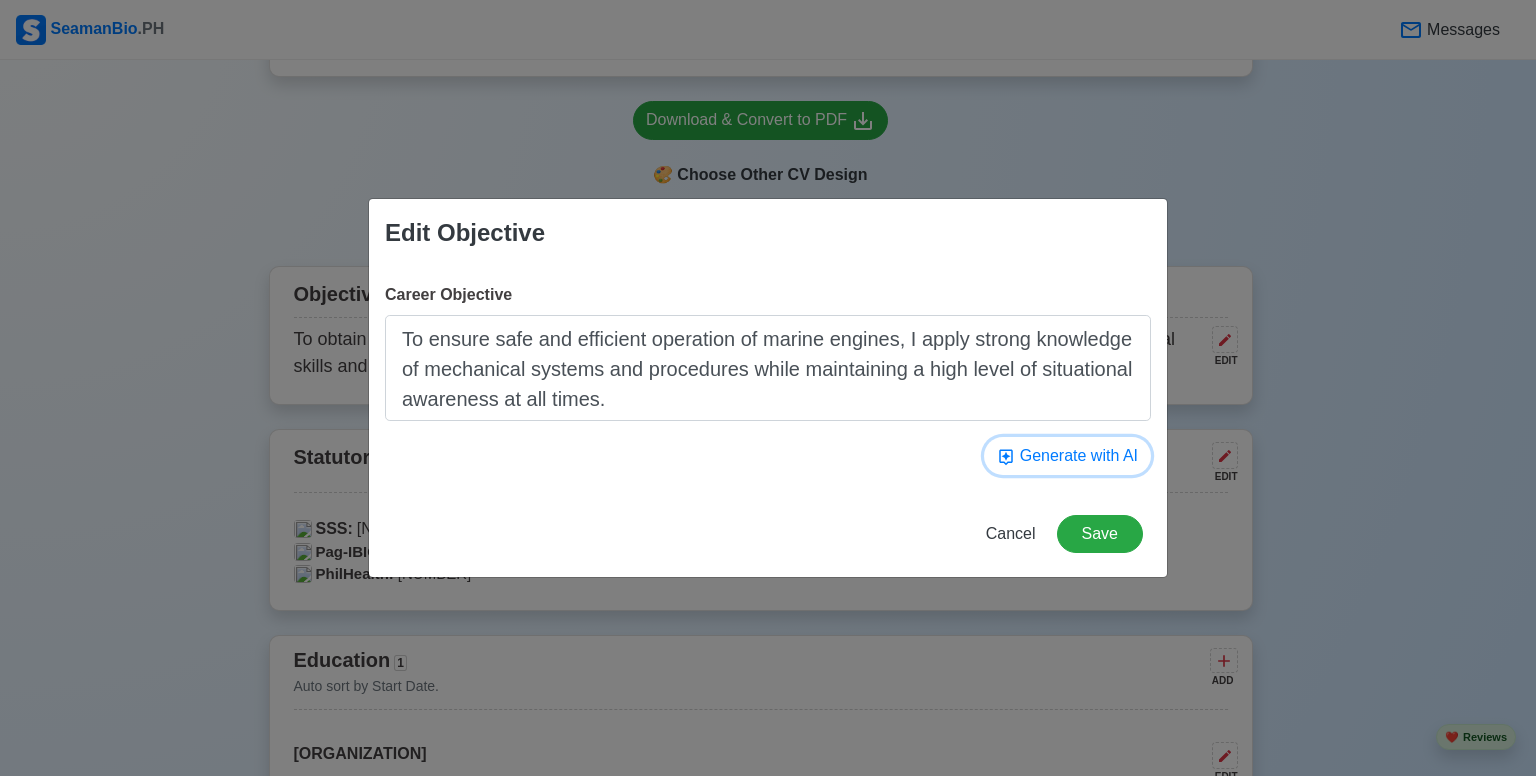 click on "Generate with AI" at bounding box center (1067, 456) 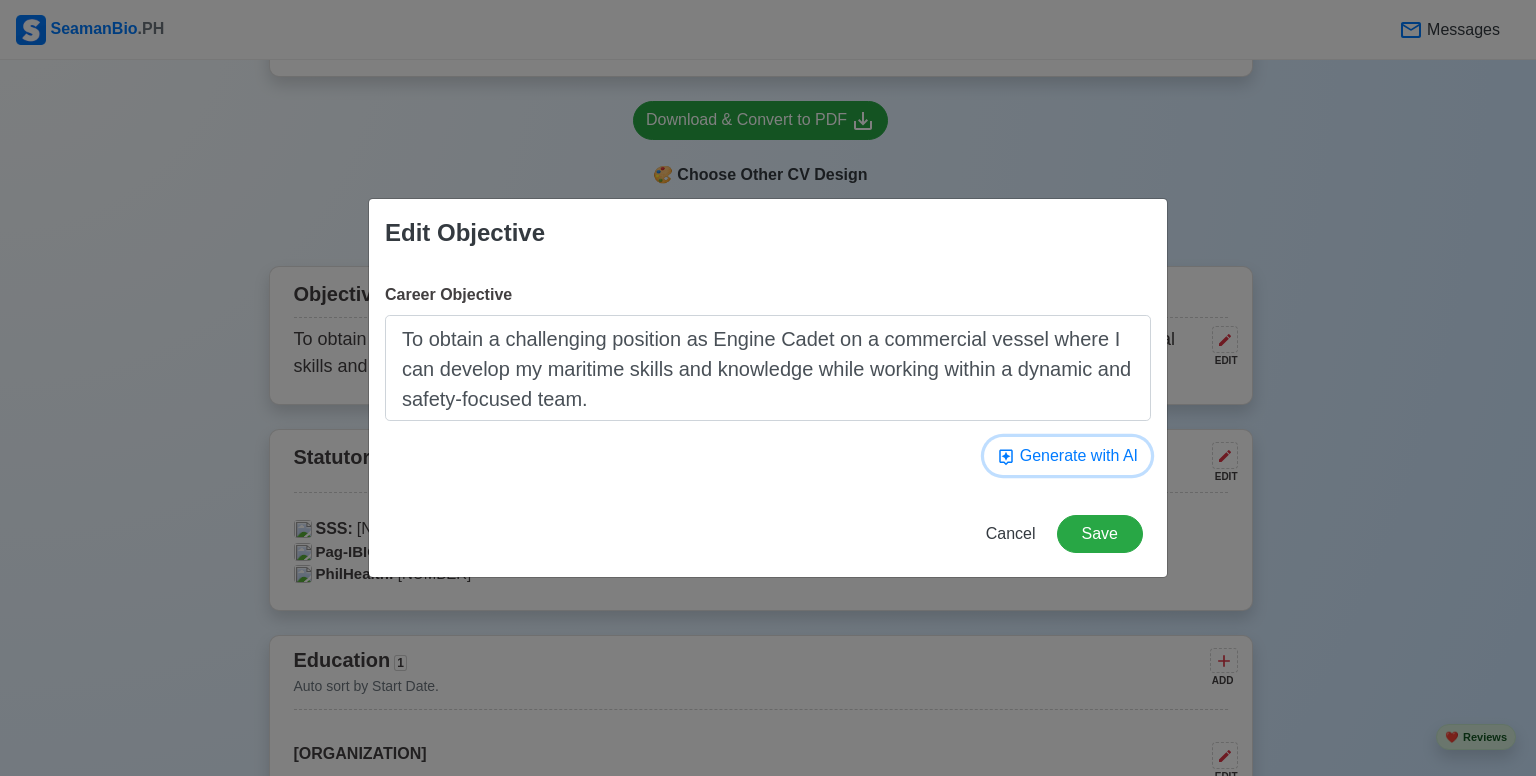click on "Generate with AI" at bounding box center (1067, 456) 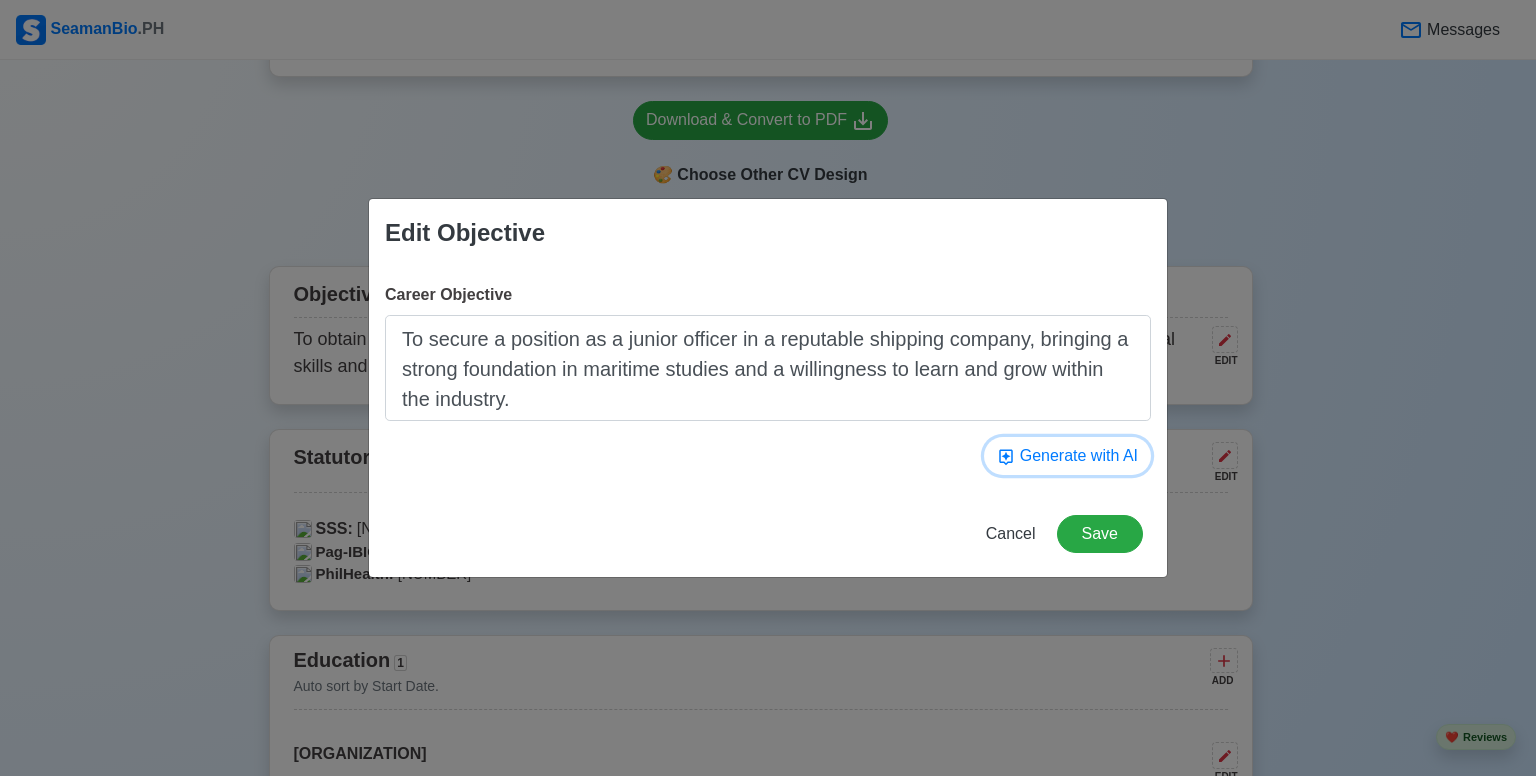 click on "Generate with AI" at bounding box center (1067, 456) 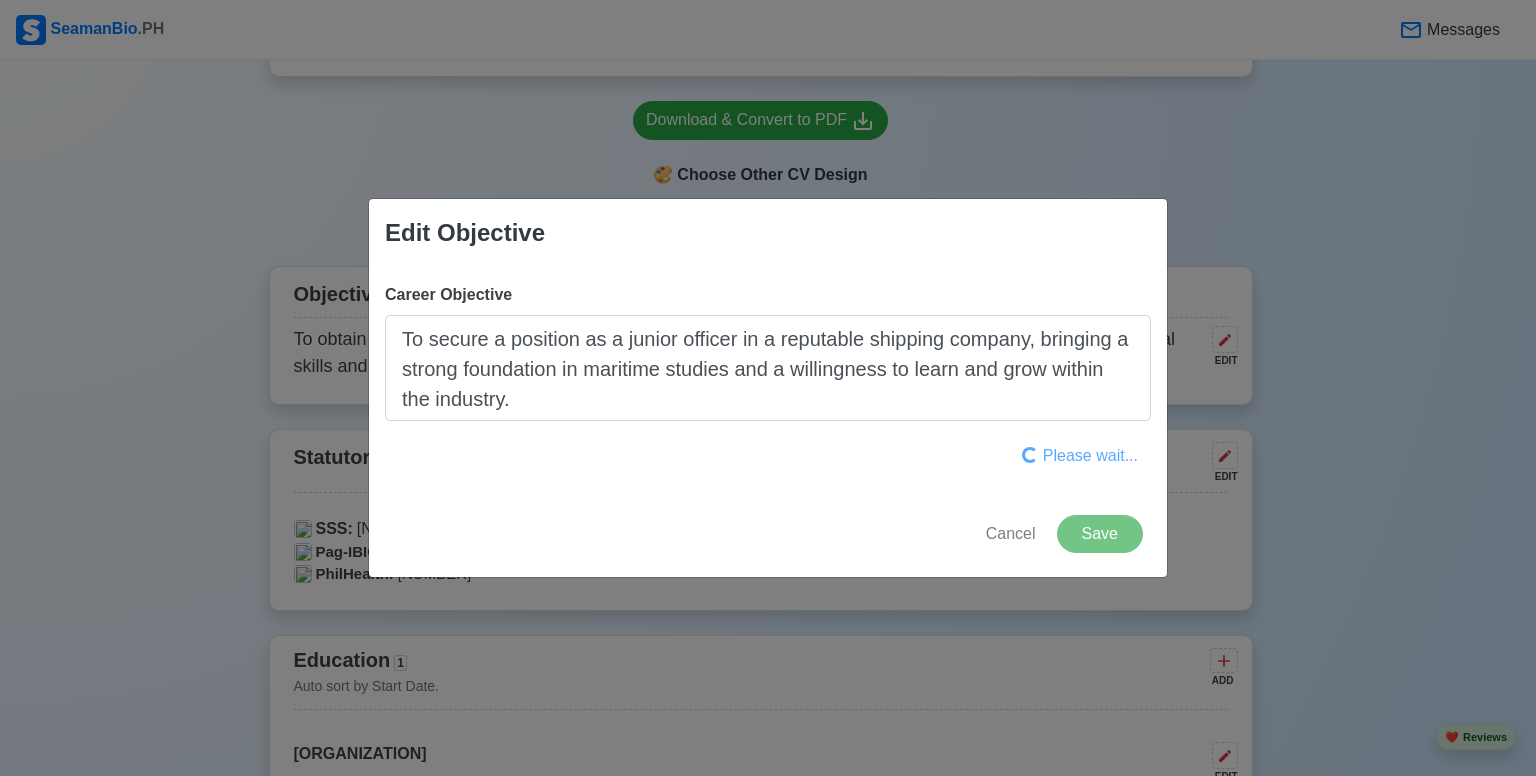 type on "To ensure safe and efficient maritime operations, I will utilize my technical knowledge to implement cost-effective solutions and collaborate with crew members as a diligent and proactive Engine Cadet." 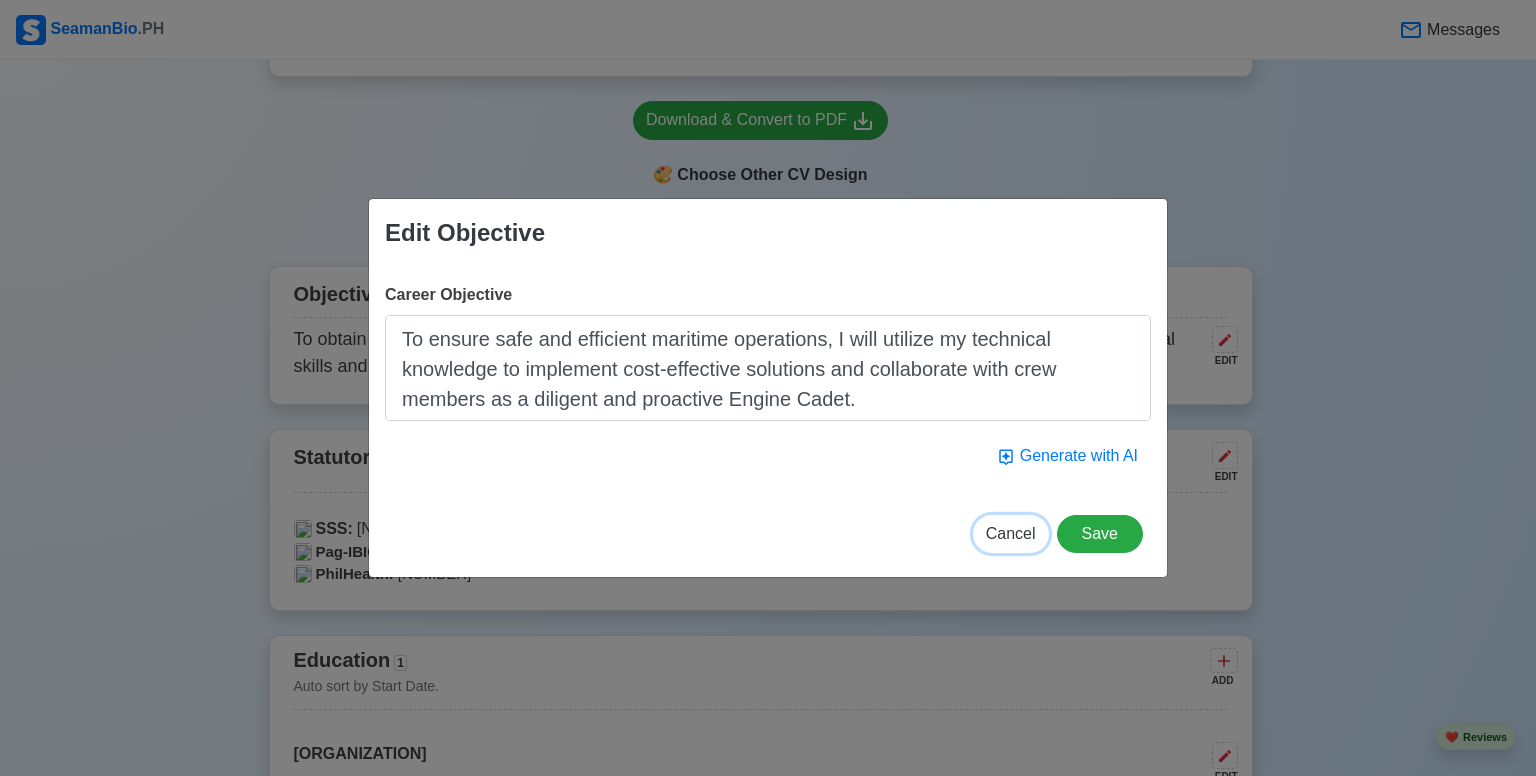 click on "Cancel" at bounding box center [1011, 533] 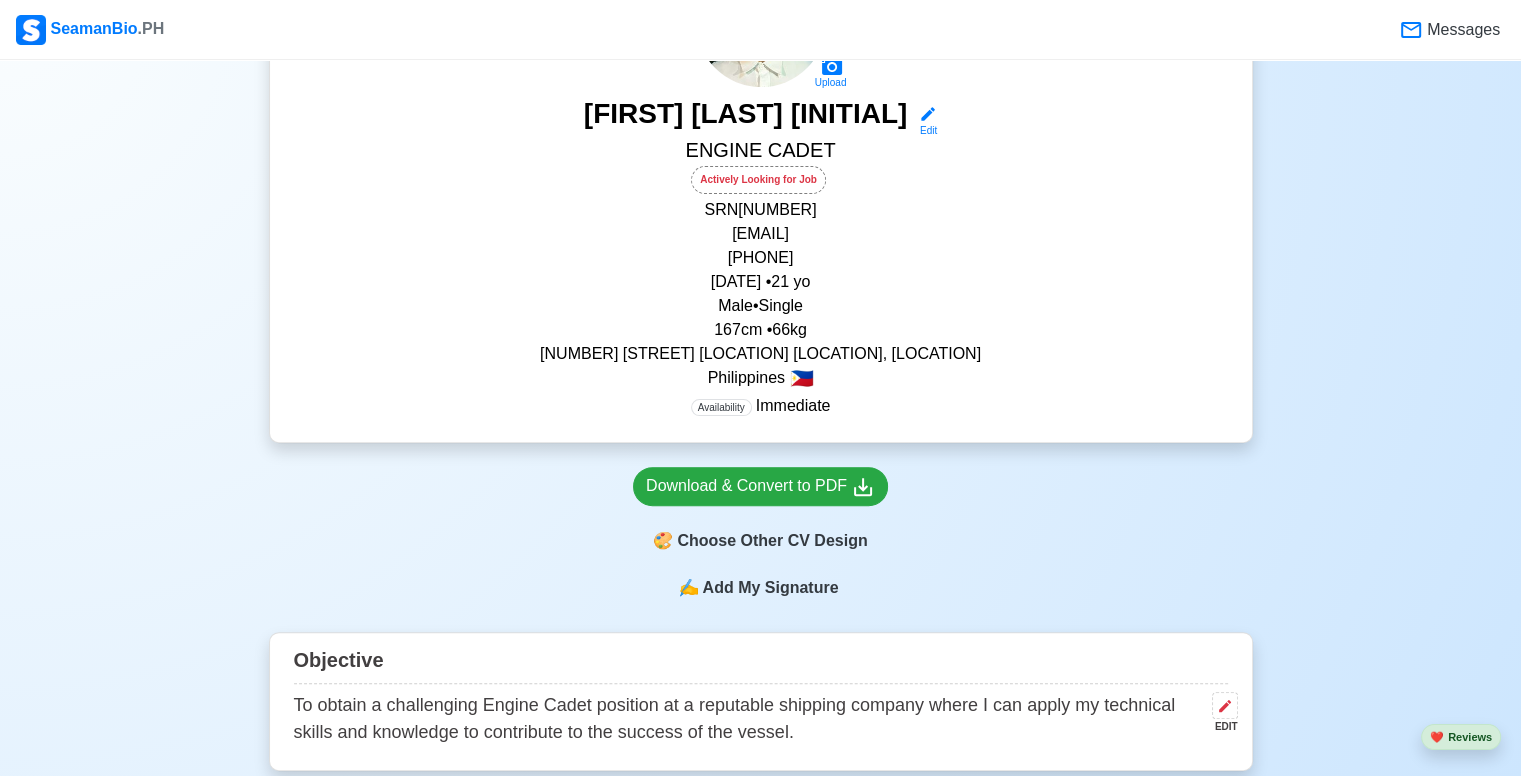 scroll, scrollTop: 500, scrollLeft: 0, axis: vertical 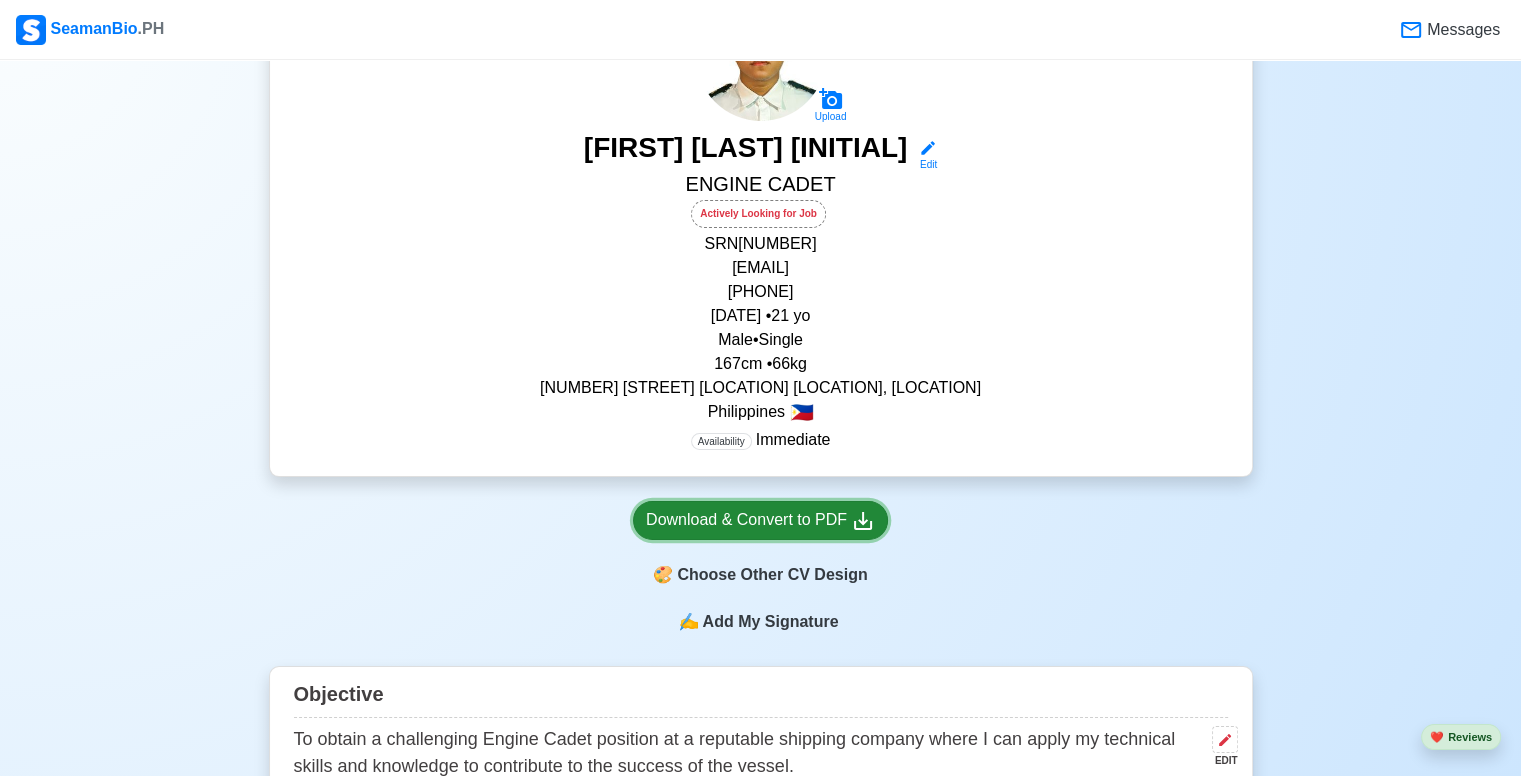 click on "Download & Convert to PDF" at bounding box center [760, 520] 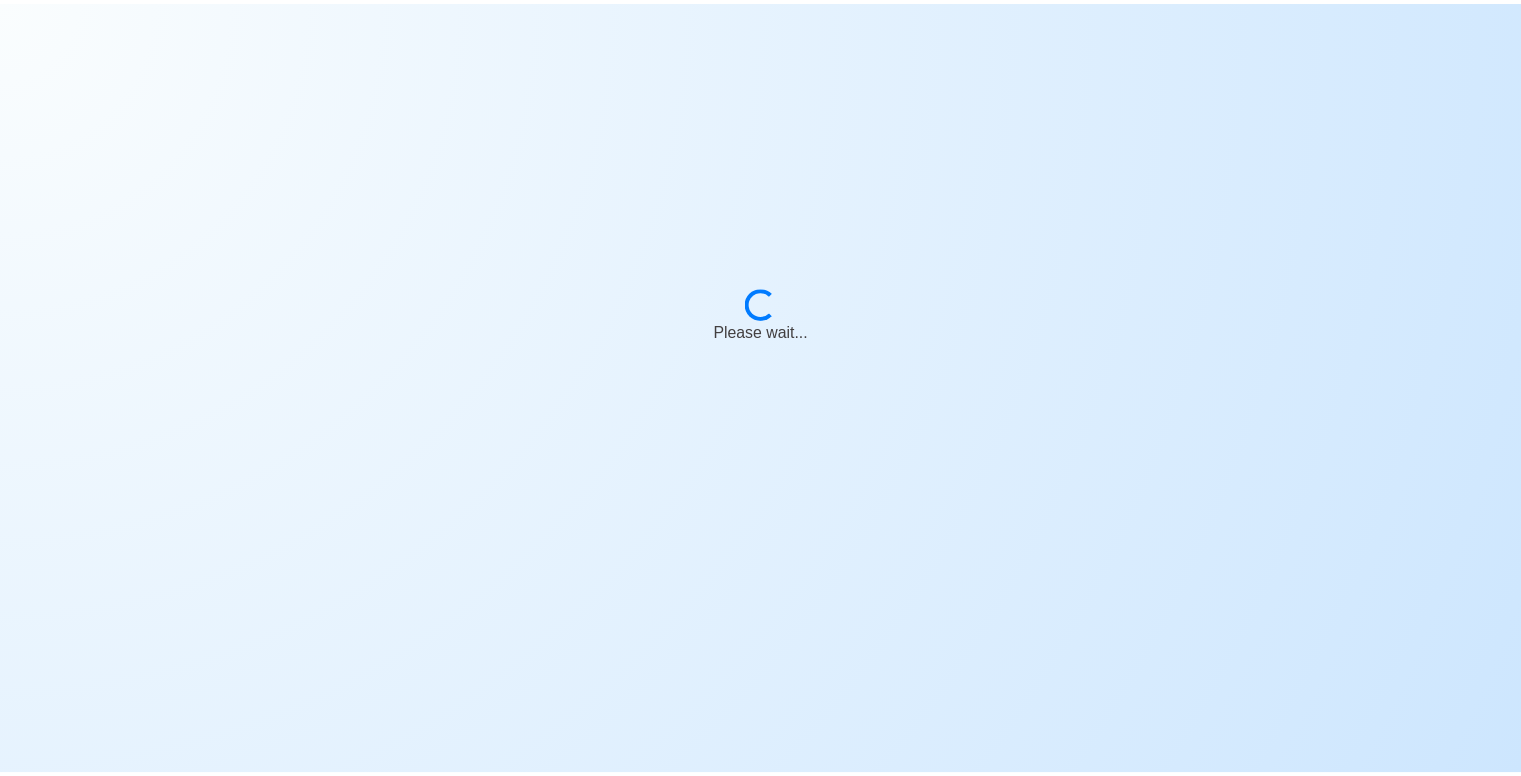 scroll, scrollTop: 0, scrollLeft: 0, axis: both 